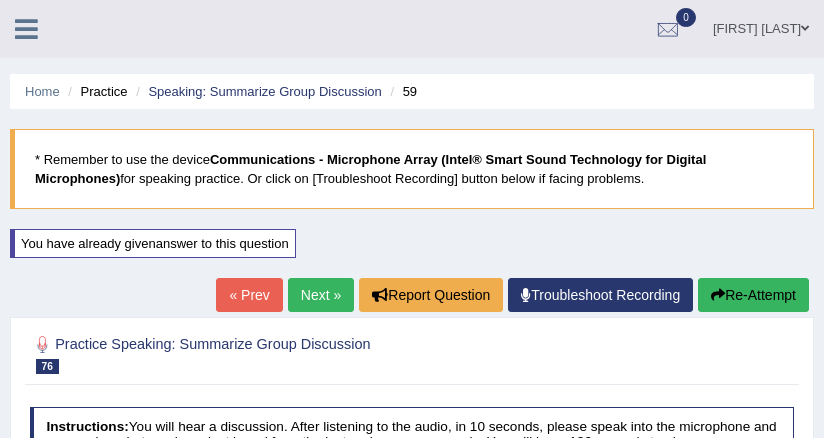 scroll, scrollTop: 940, scrollLeft: 0, axis: vertical 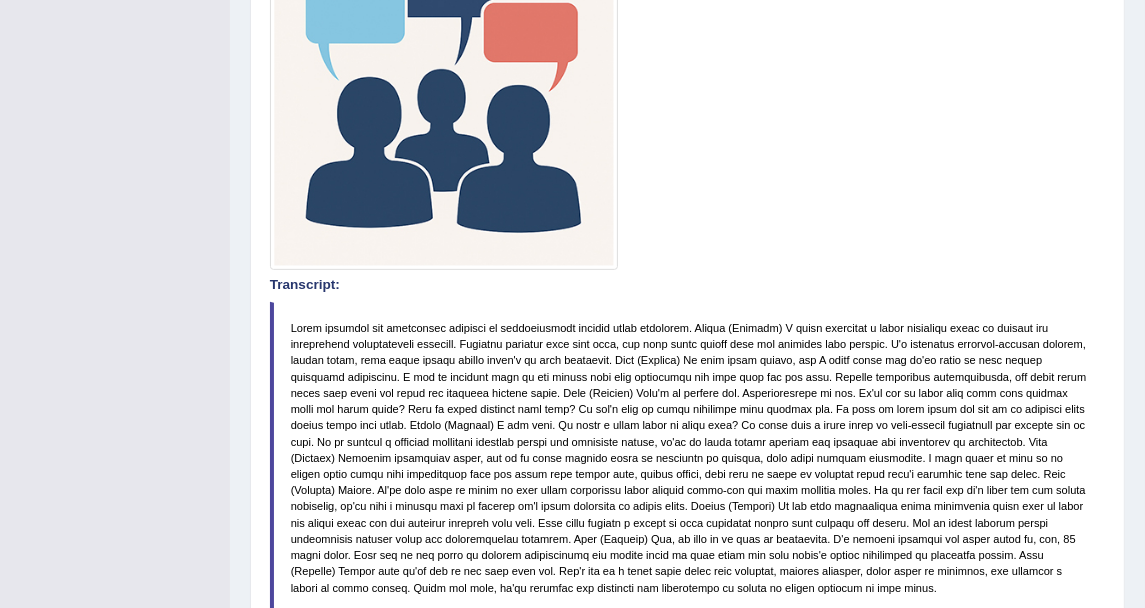 drag, startPoint x: 717, startPoint y: 2, endPoint x: 395, endPoint y: 136, distance: 348.76926 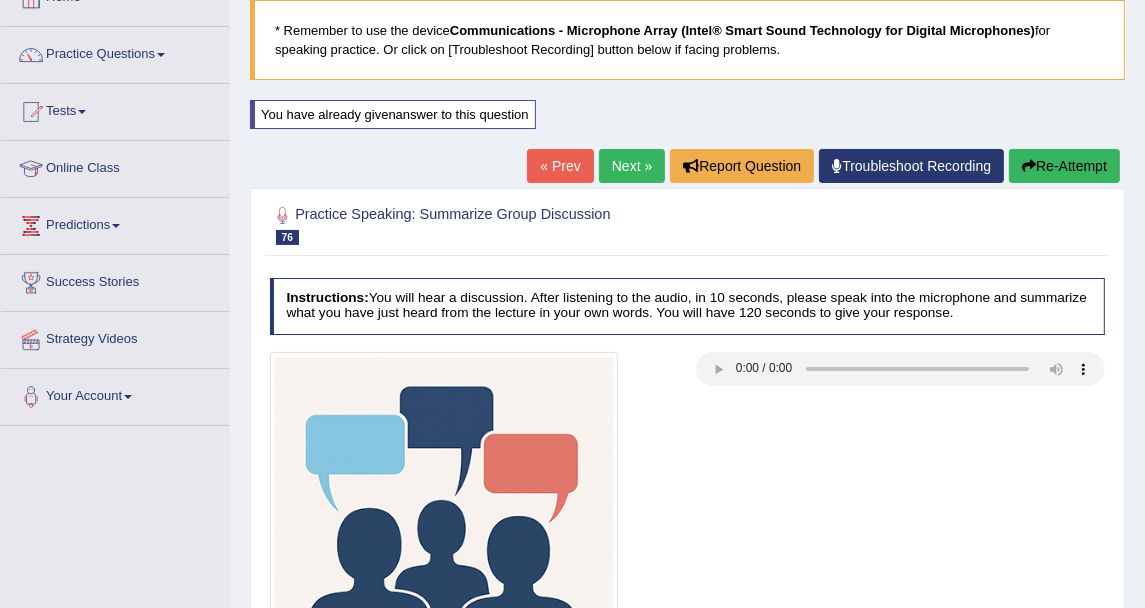 scroll, scrollTop: 111, scrollLeft: 0, axis: vertical 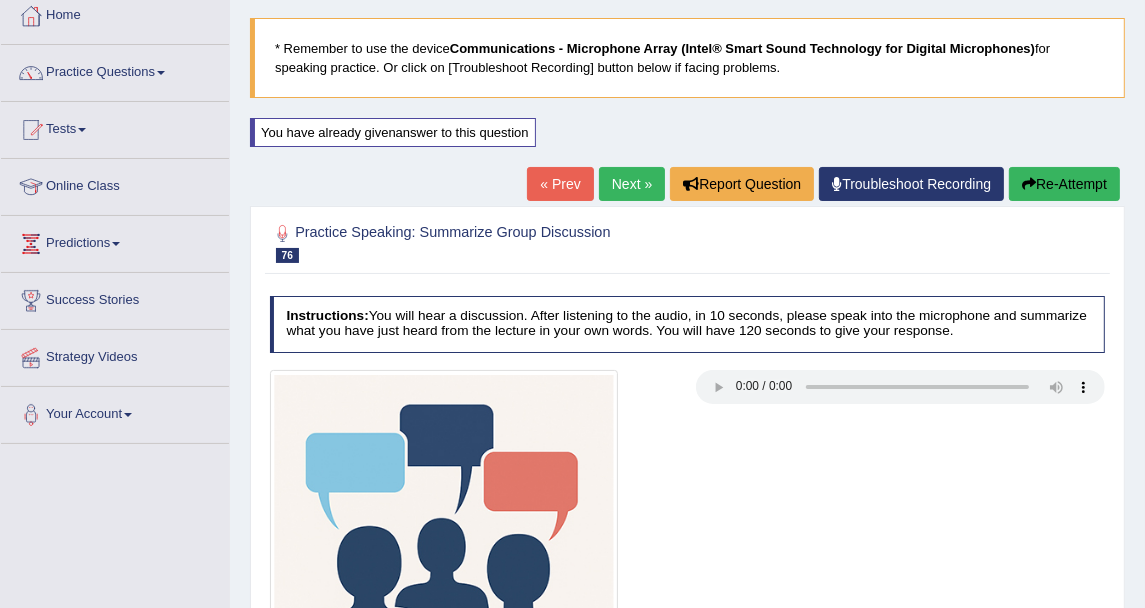 type 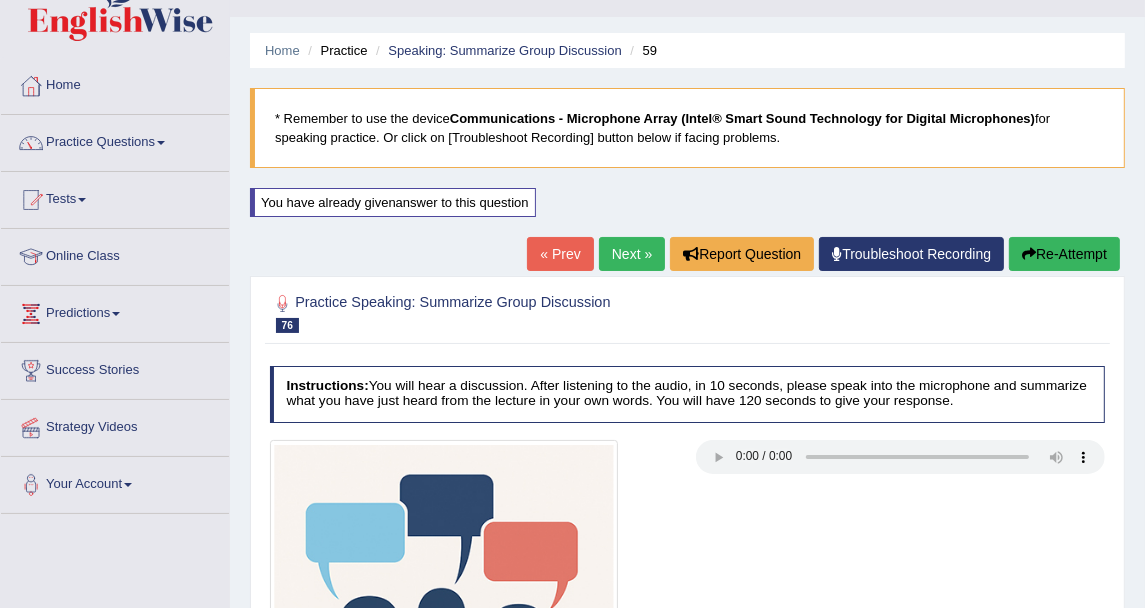 scroll, scrollTop: 0, scrollLeft: 0, axis: both 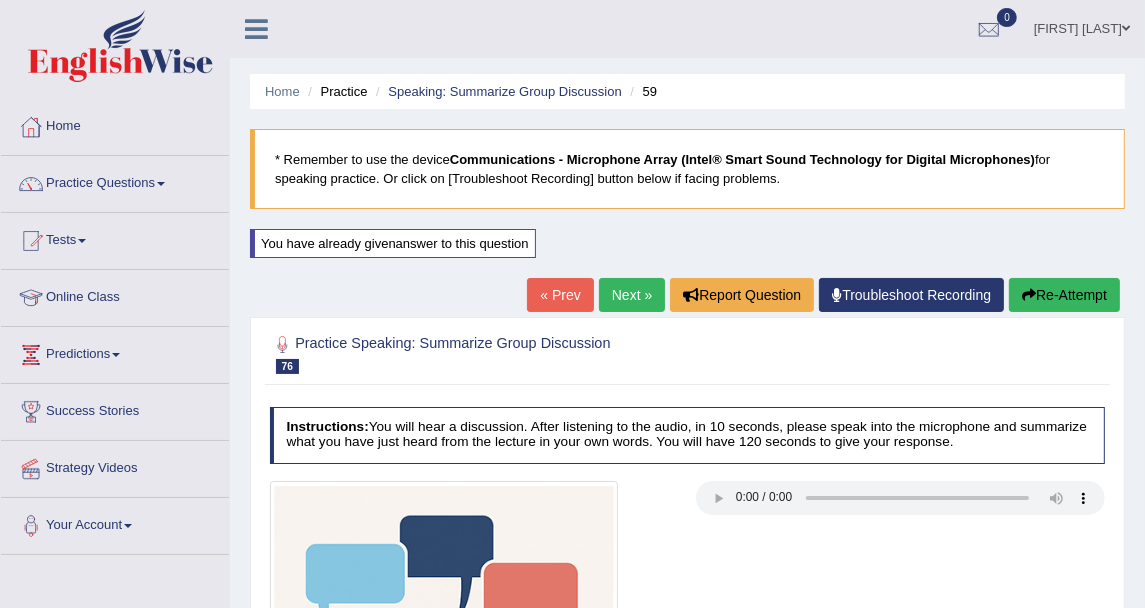 click on "Next »" at bounding box center [632, 295] 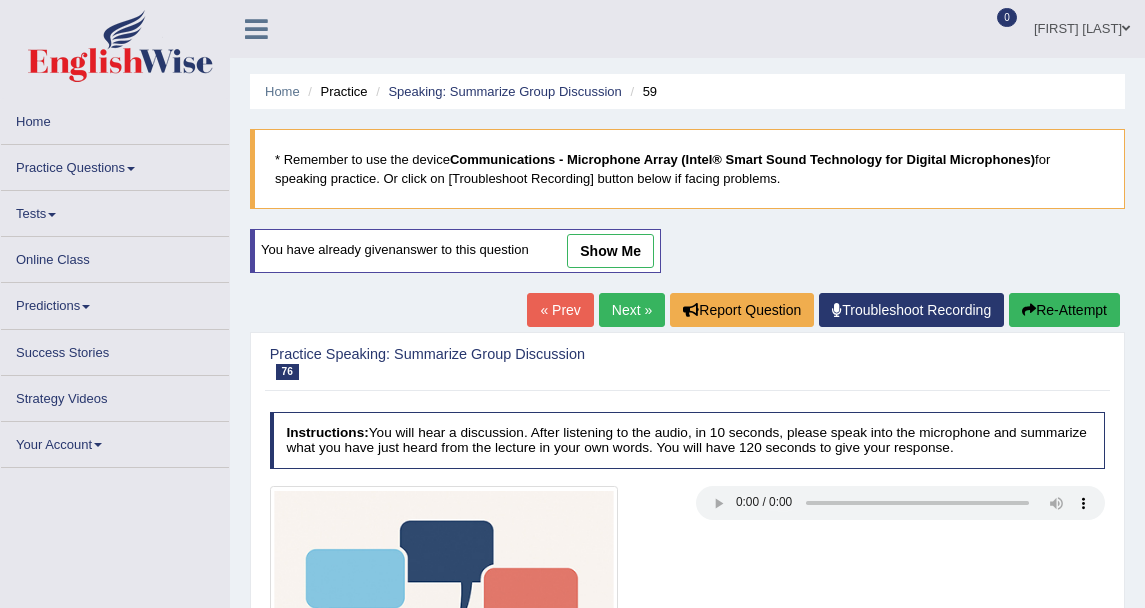 click on "« Prev" at bounding box center [560, 310] 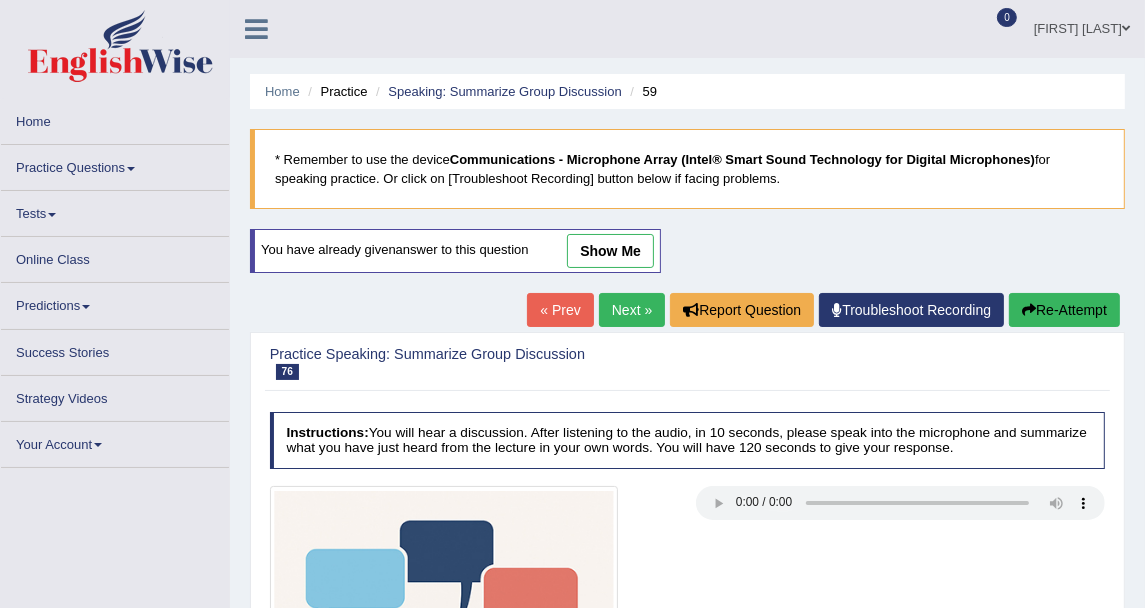 scroll, scrollTop: 0, scrollLeft: 0, axis: both 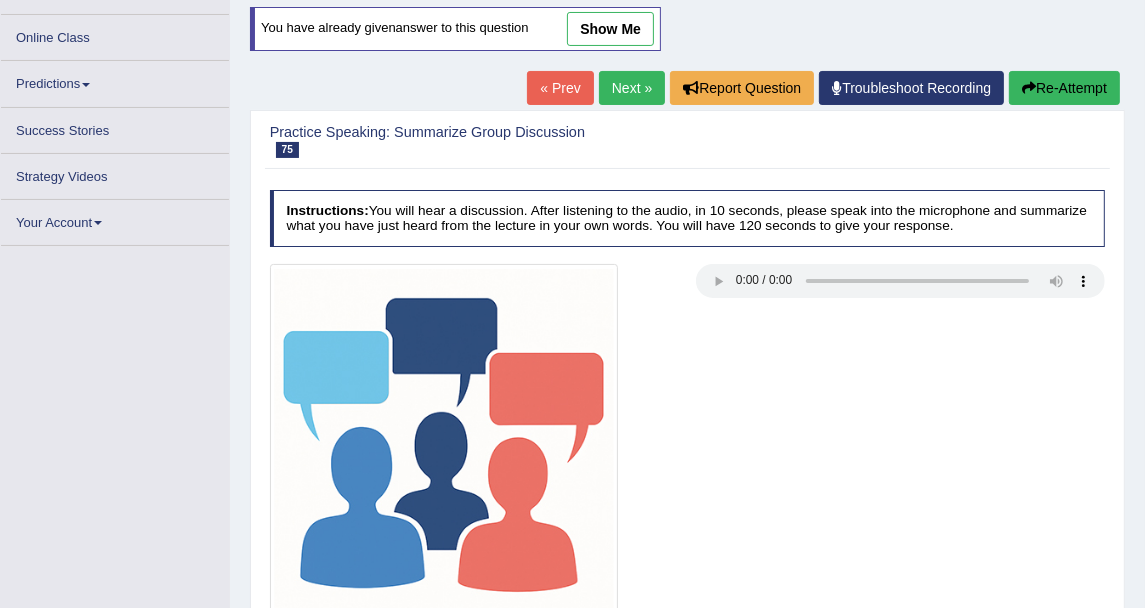 click at bounding box center [900, 281] 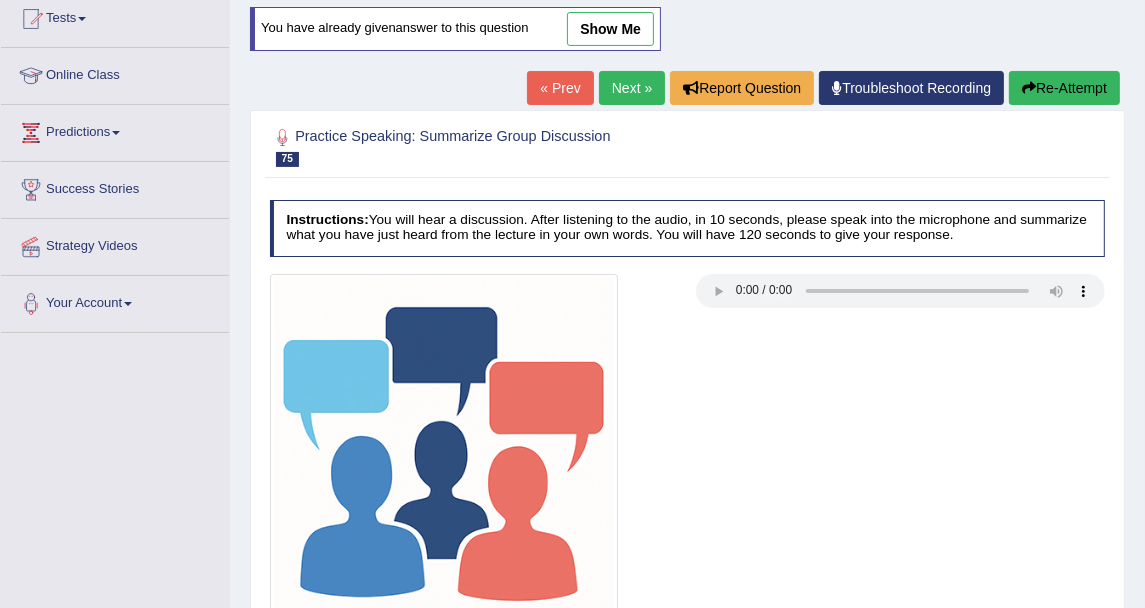 scroll, scrollTop: 244, scrollLeft: 0, axis: vertical 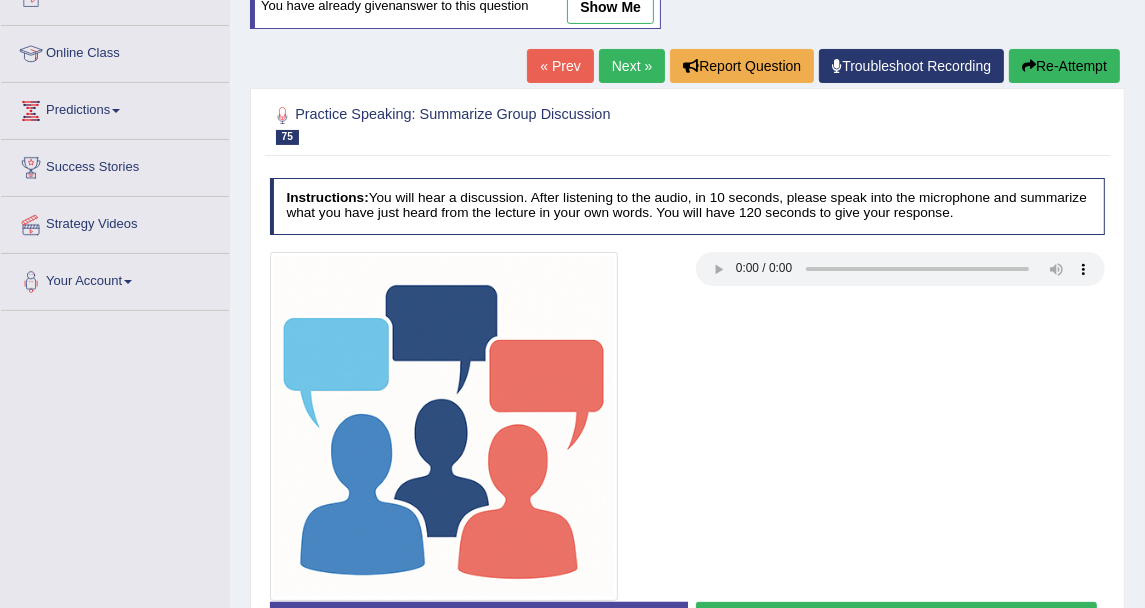 type 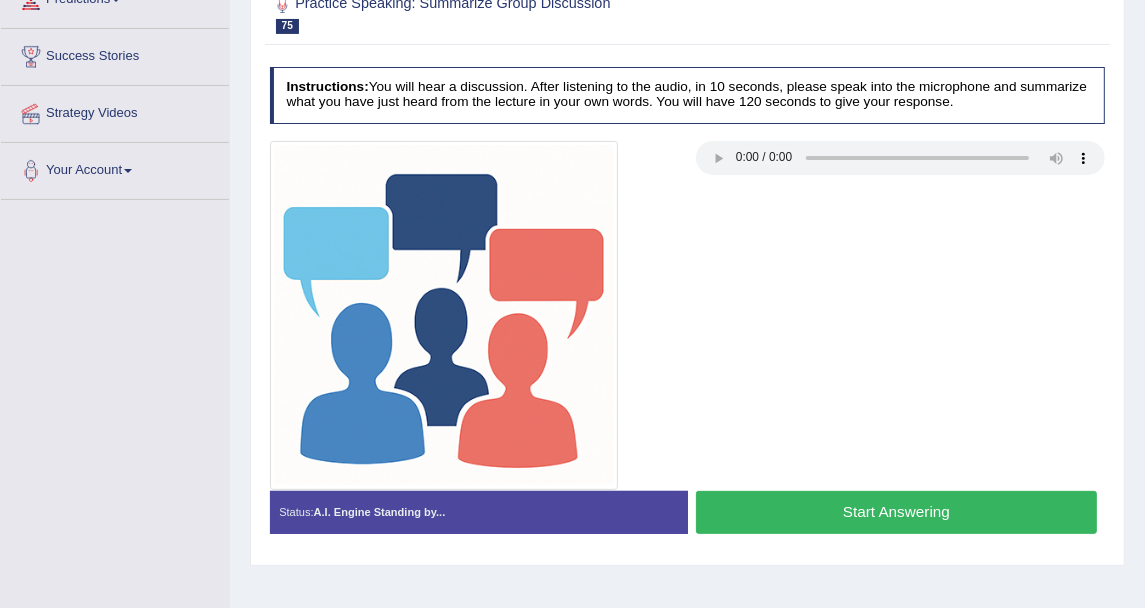 click at bounding box center (687, 315) 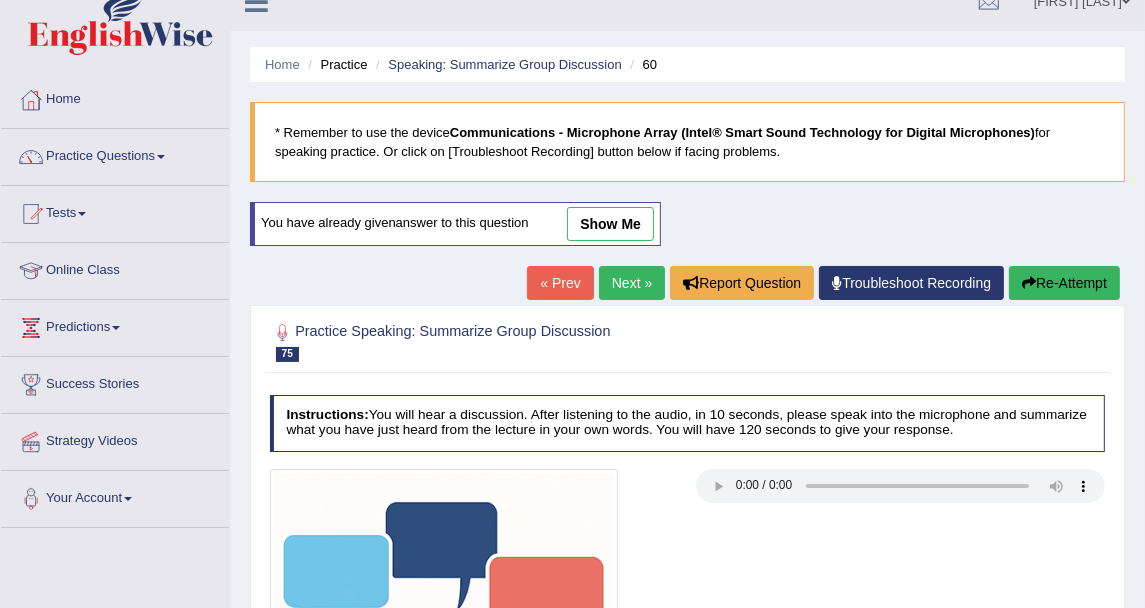 scroll, scrollTop: 21, scrollLeft: 0, axis: vertical 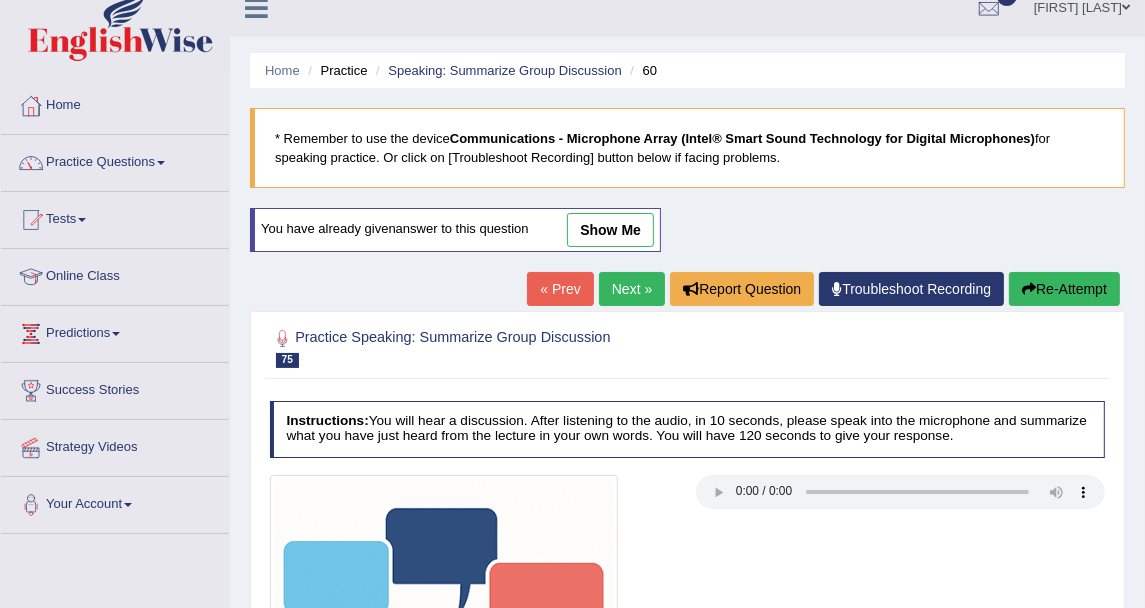 click on "show me" at bounding box center [610, 230] 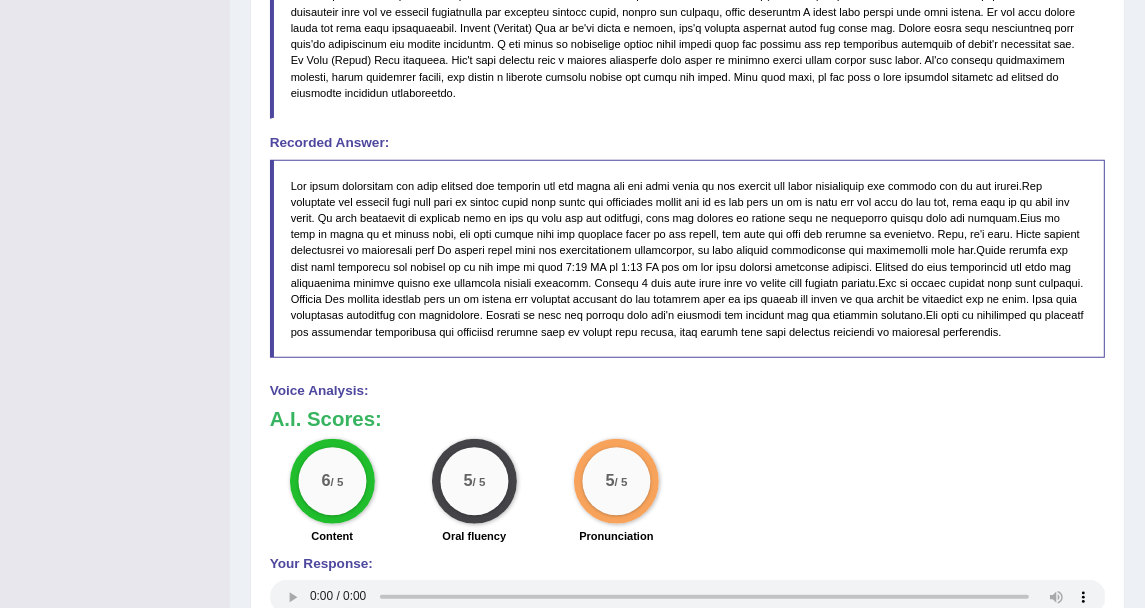 scroll, scrollTop: 1133, scrollLeft: 0, axis: vertical 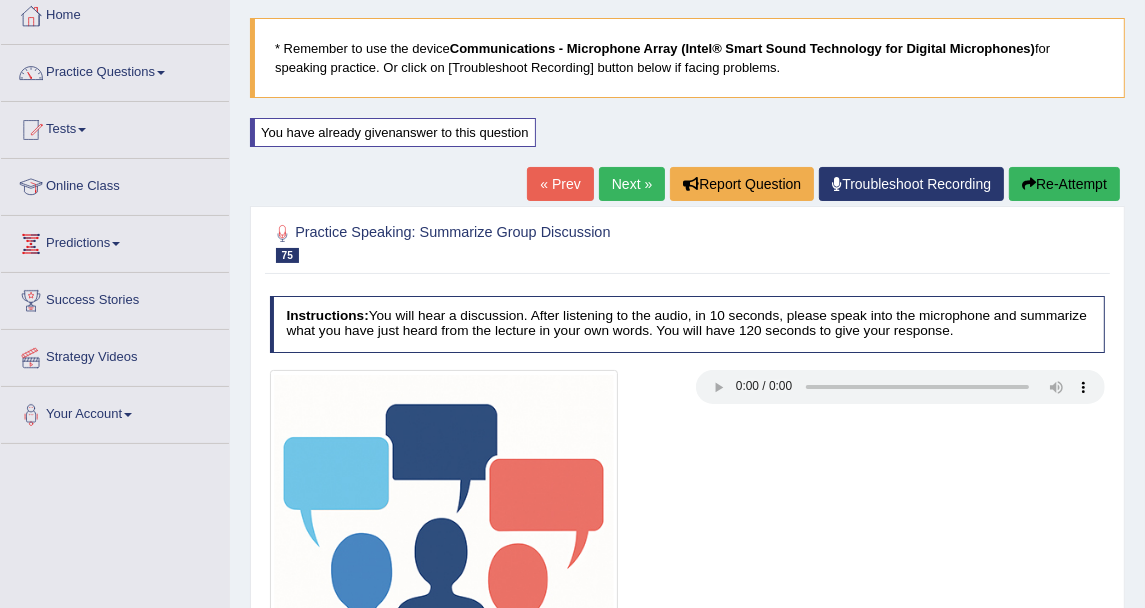 click on "Practice Speaking: Summarize Group Discussion
75
60
Instructions:  You will hear a discussion. After listening to the audio, in 10 seconds, please speak into the microphone and summarize what you have just heard from the lecture in your own words. You will have 120 seconds to give your response.
Transcript: Recorded Answer: Created with Highcharts 7.1.2 Too low Too high Time Pitch meter: 0 25 50 75 100 Created with Highcharts 7.1.2 Great Too slow Too fast Time Speech pace meter: 0 10 20 30 40 Spoken Keywords: Voice Analysis: A.I. Scores:
6  / 5              Content
5  / 5              Oral fluency
5  / 5              Pronunciation
Your Response: Sample Answer: . Status:  A.I. Engine Standing by... Start Answering Stop Recording" at bounding box center [687, 980] 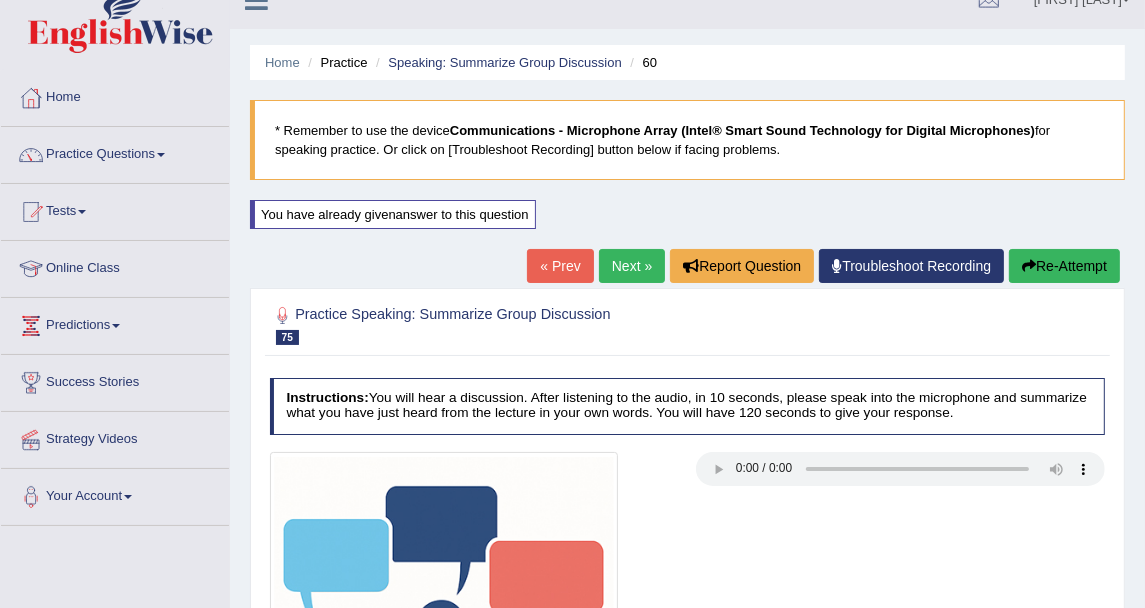 scroll, scrollTop: 0, scrollLeft: 0, axis: both 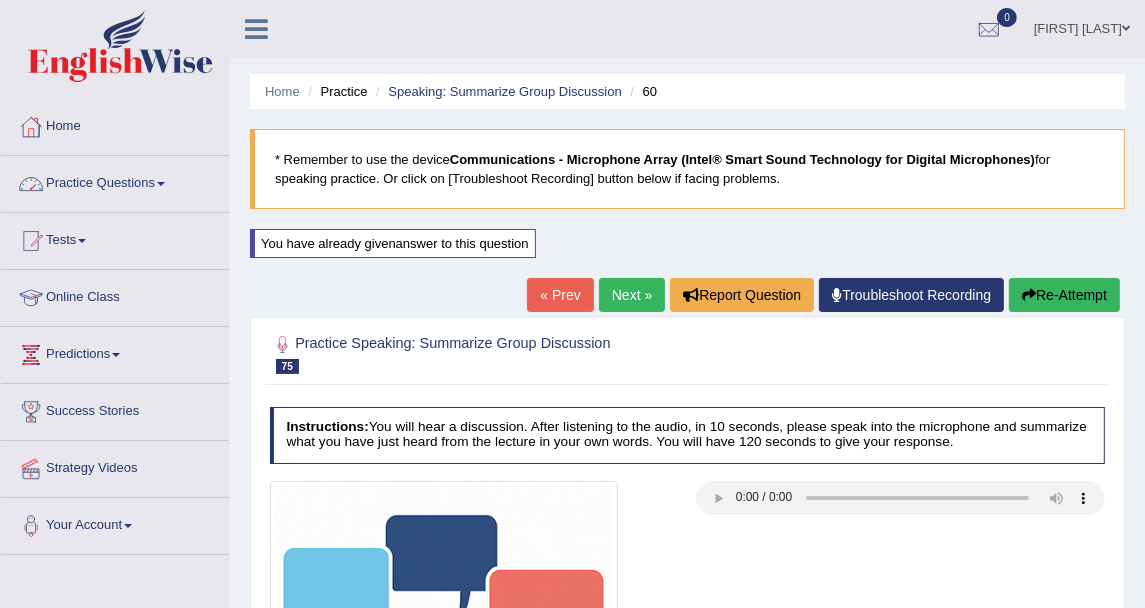 click on "Practice Questions" at bounding box center (115, 181) 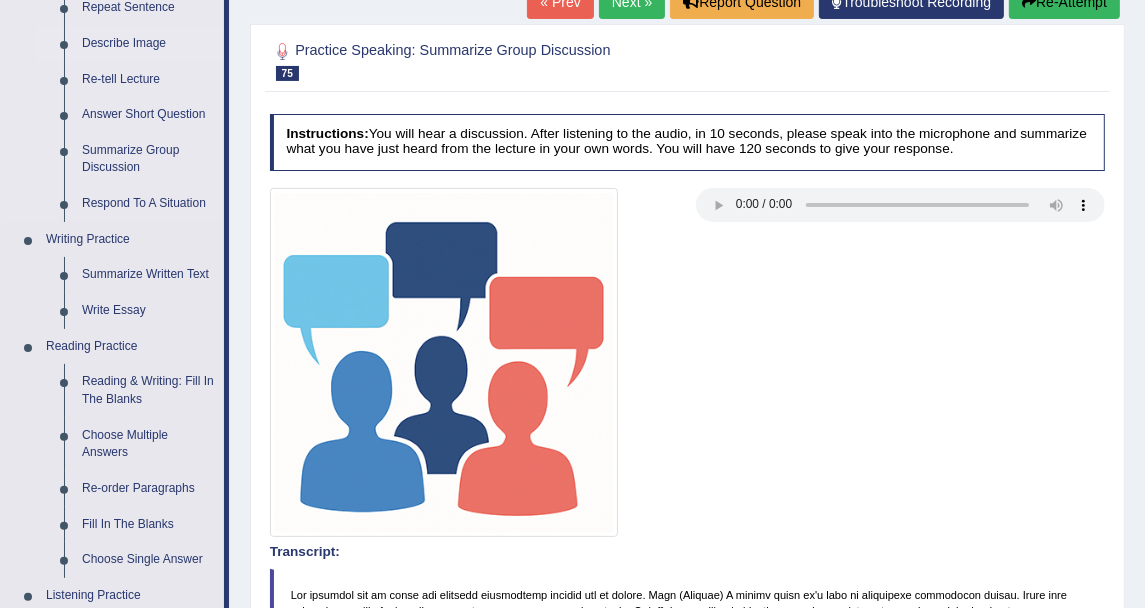 scroll, scrollTop: 333, scrollLeft: 0, axis: vertical 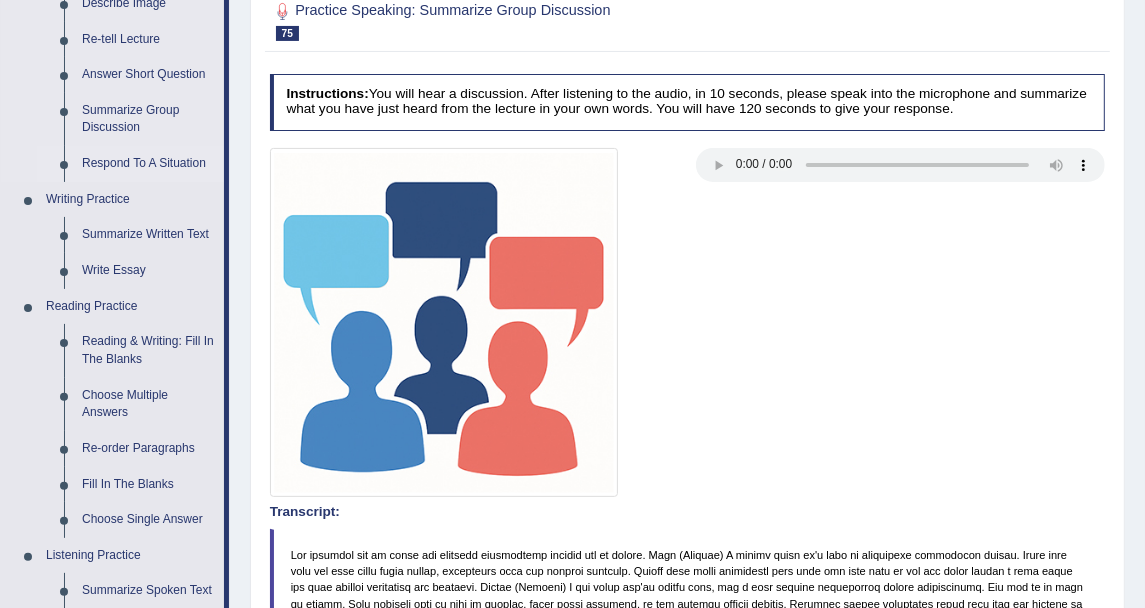 click on "Respond To A Situation" at bounding box center (148, 164) 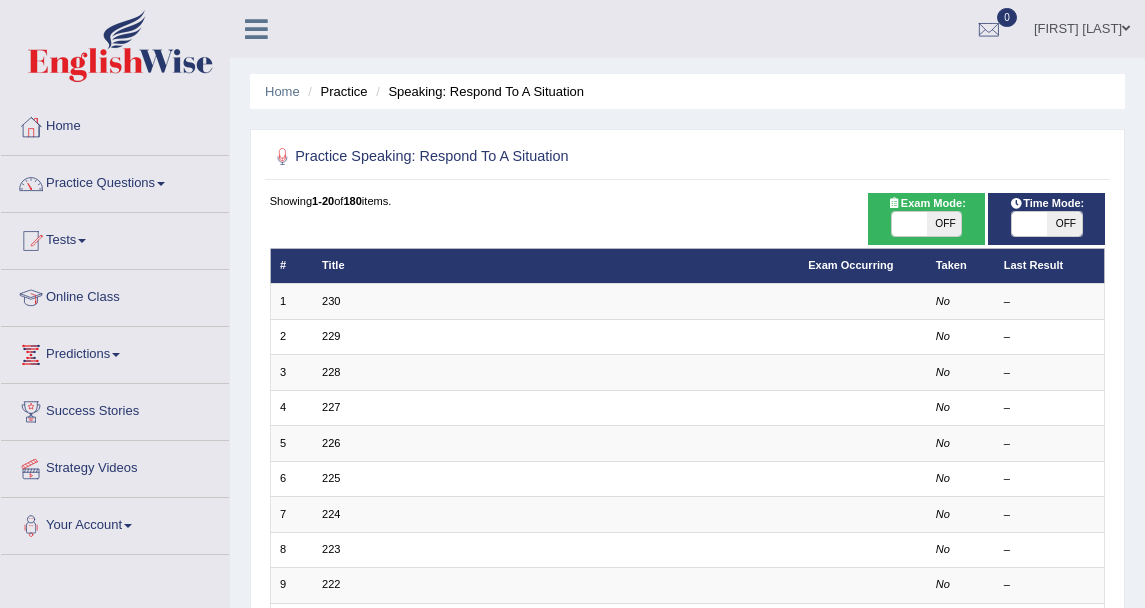scroll, scrollTop: 0, scrollLeft: 0, axis: both 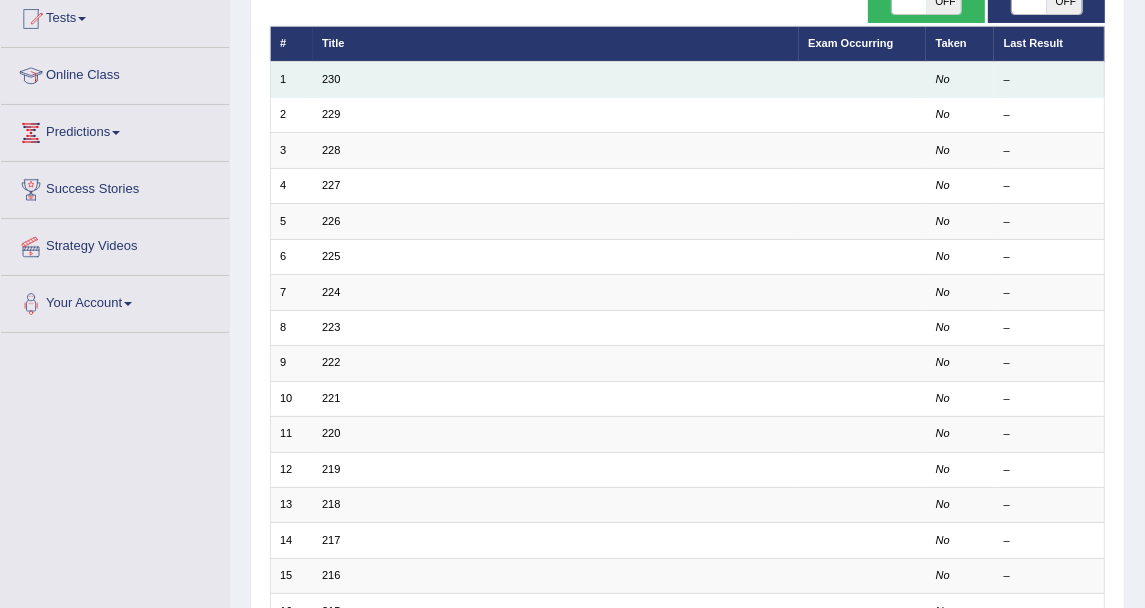 click on "230" at bounding box center (556, 79) 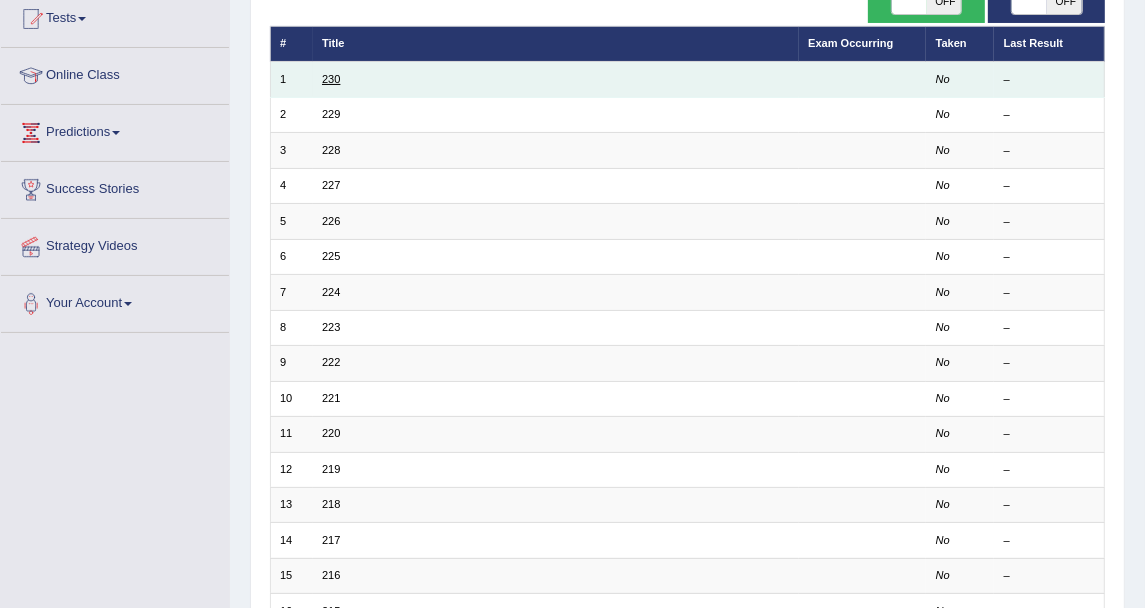 click on "230" at bounding box center (331, 79) 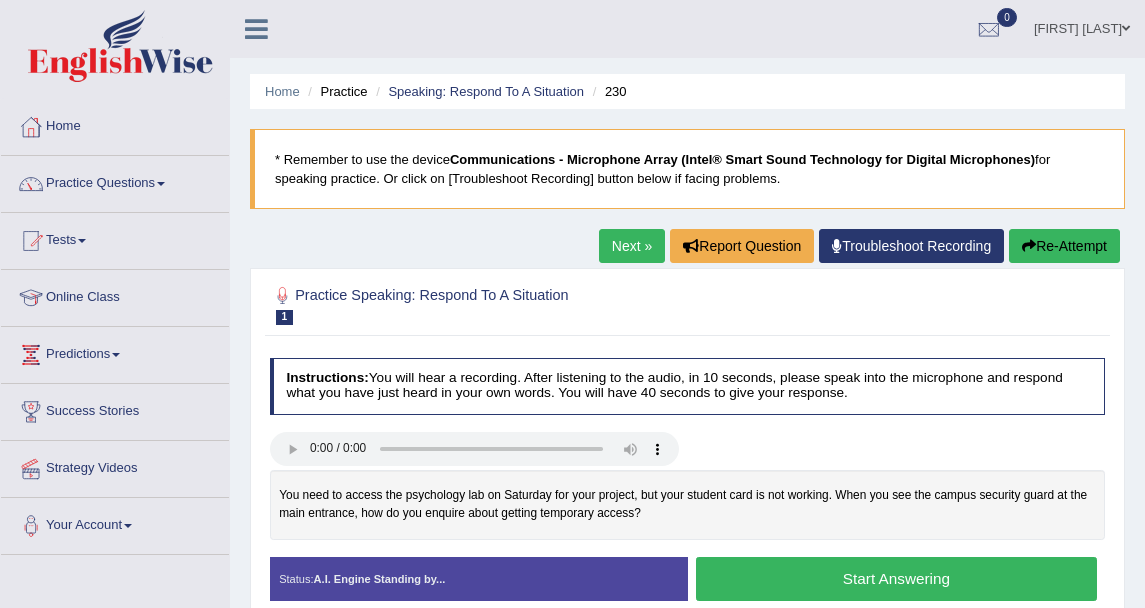 scroll, scrollTop: 222, scrollLeft: 0, axis: vertical 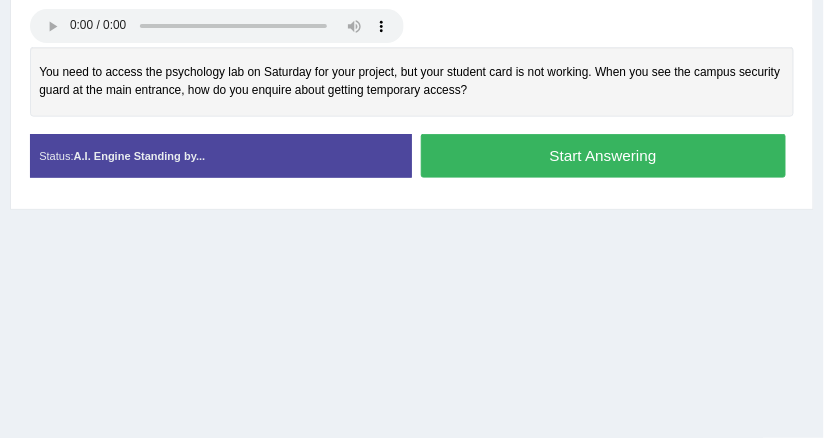 drag, startPoint x: 611, startPoint y: 7, endPoint x: 247, endPoint y: 92, distance: 373.79272 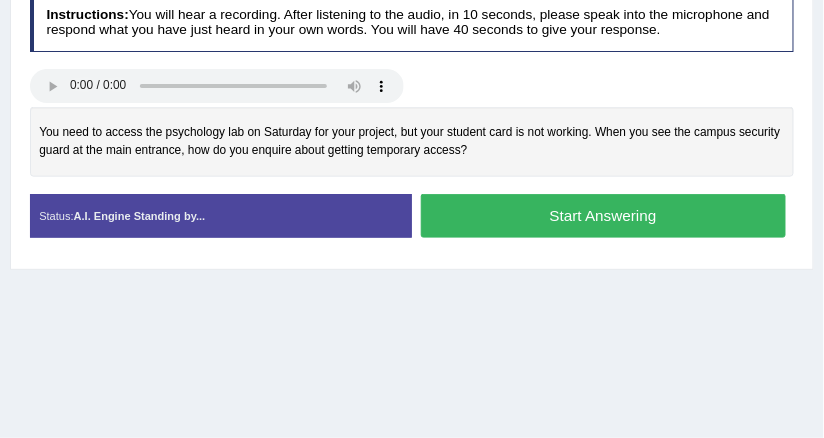 scroll, scrollTop: 342, scrollLeft: 0, axis: vertical 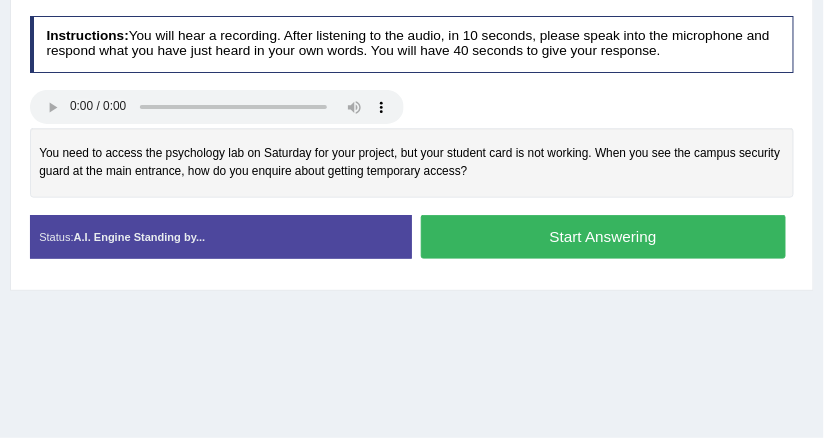 type 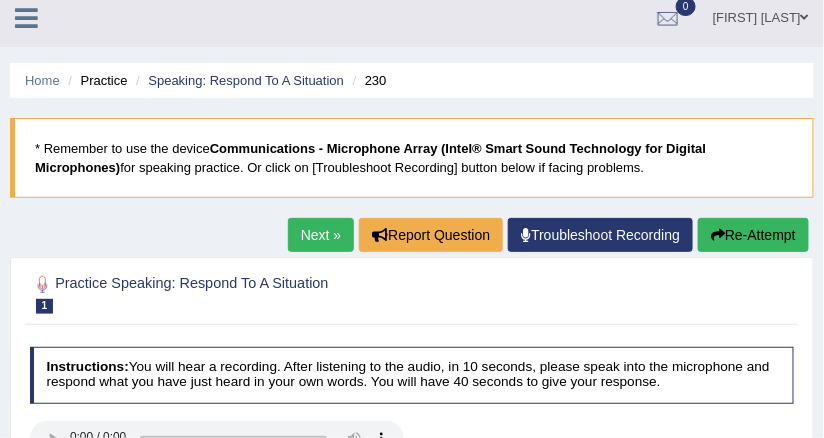 scroll, scrollTop: 0, scrollLeft: 0, axis: both 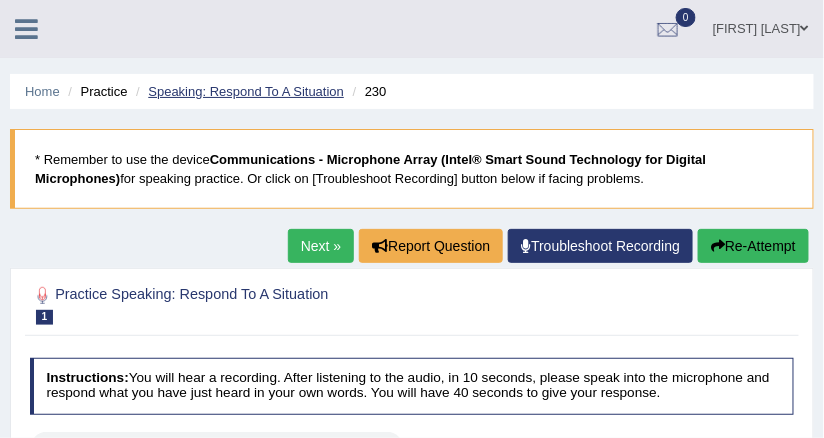 click on "Speaking: Respond To A Situation" at bounding box center [246, 91] 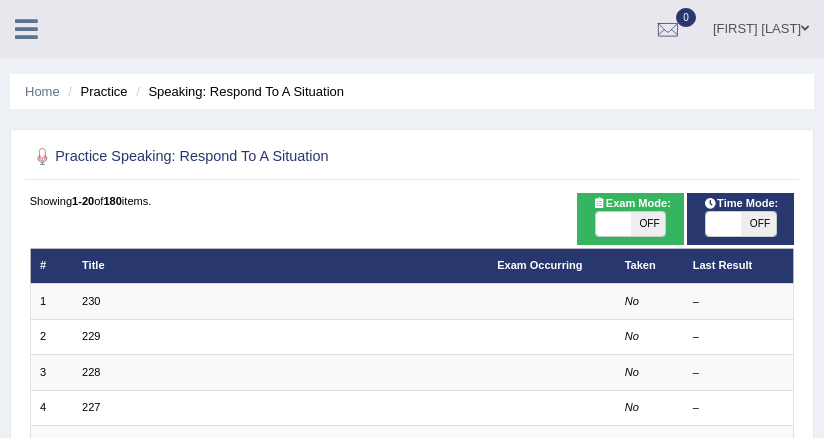 scroll, scrollTop: 713, scrollLeft: 0, axis: vertical 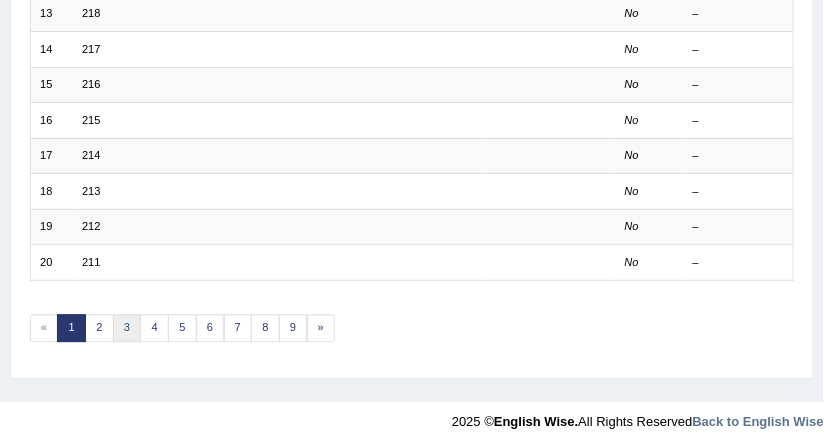 click on "3" at bounding box center [127, 329] 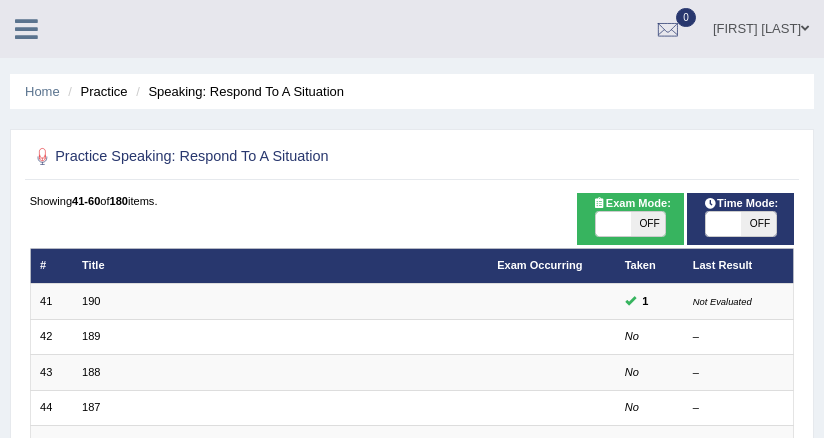 scroll, scrollTop: 320, scrollLeft: 0, axis: vertical 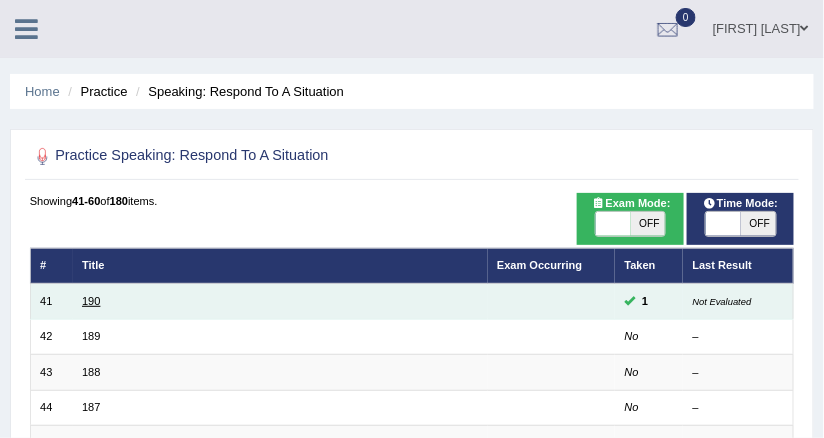 click on "190" at bounding box center (91, 301) 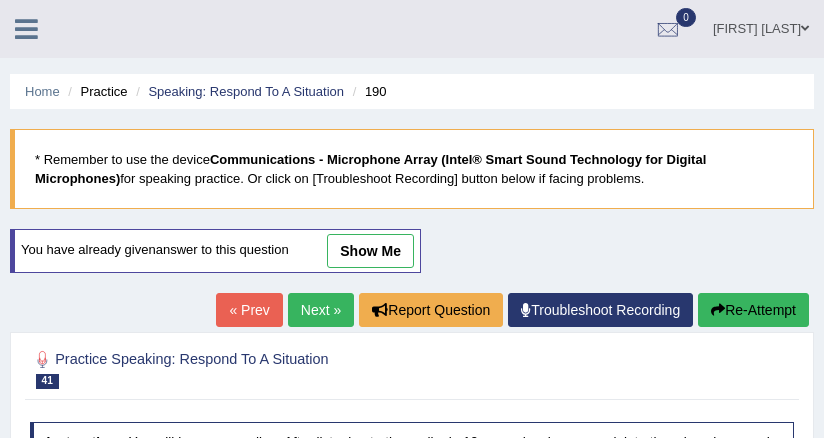 scroll, scrollTop: 240, scrollLeft: 0, axis: vertical 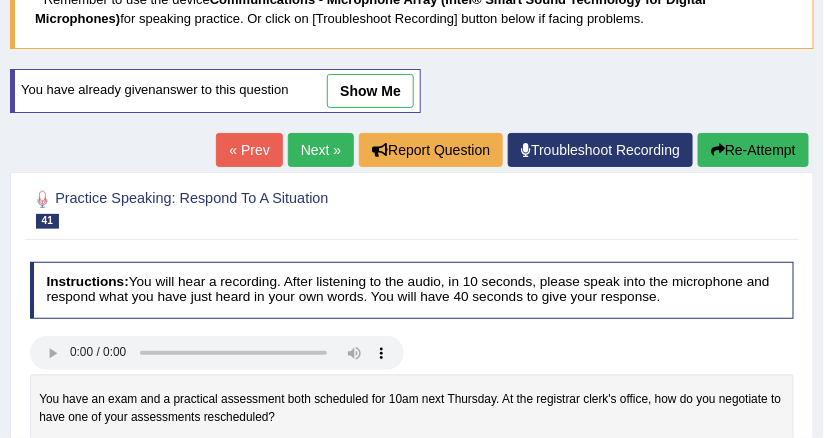 click on "show me" at bounding box center [370, 91] 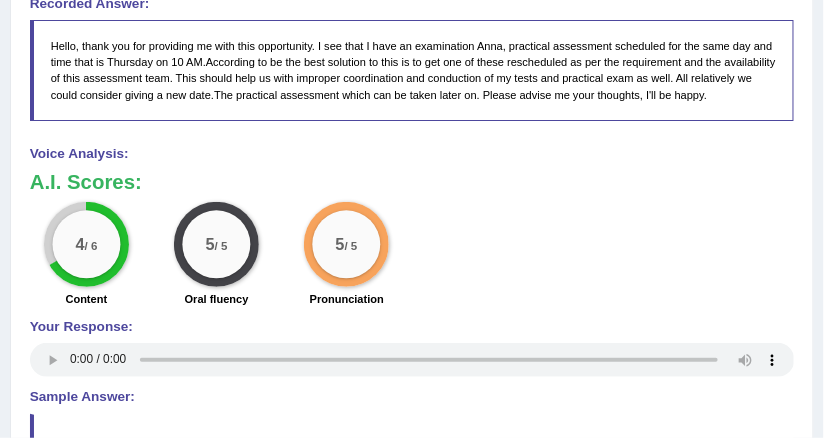 scroll, scrollTop: 720, scrollLeft: 0, axis: vertical 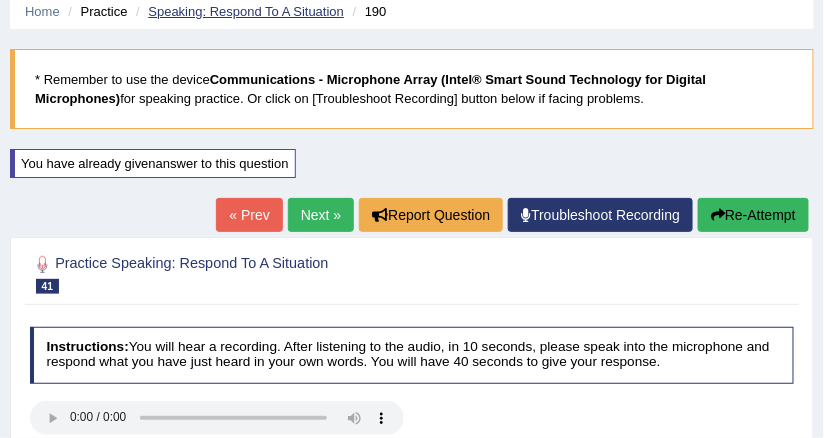 click on "Speaking: Respond To A Situation" at bounding box center (246, 11) 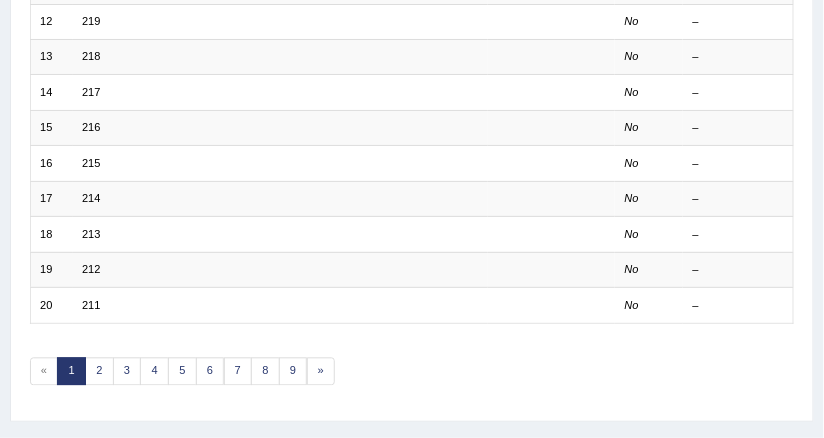 scroll, scrollTop: 713, scrollLeft: 0, axis: vertical 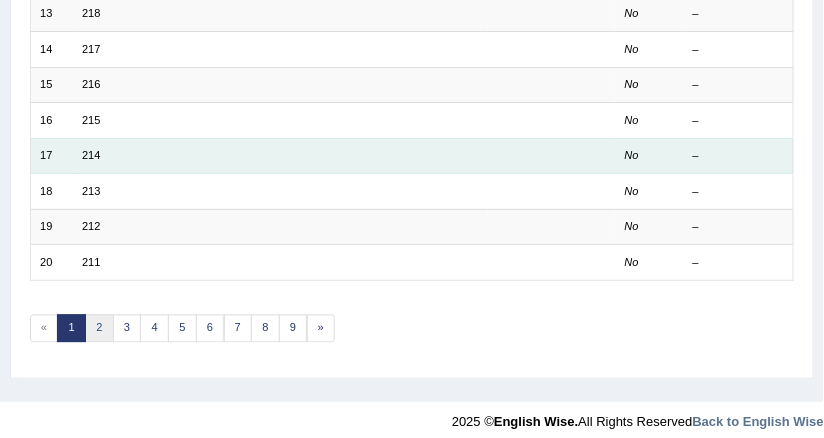 drag, startPoint x: 96, startPoint y: 314, endPoint x: 373, endPoint y: 150, distance: 321.9084 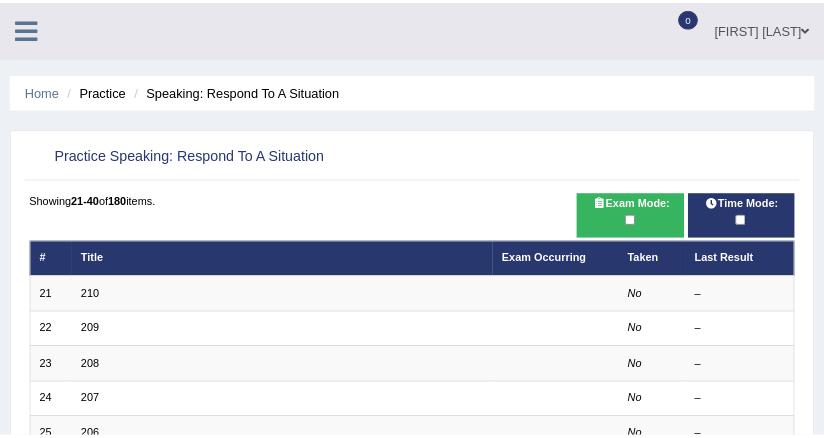 scroll, scrollTop: 0, scrollLeft: 0, axis: both 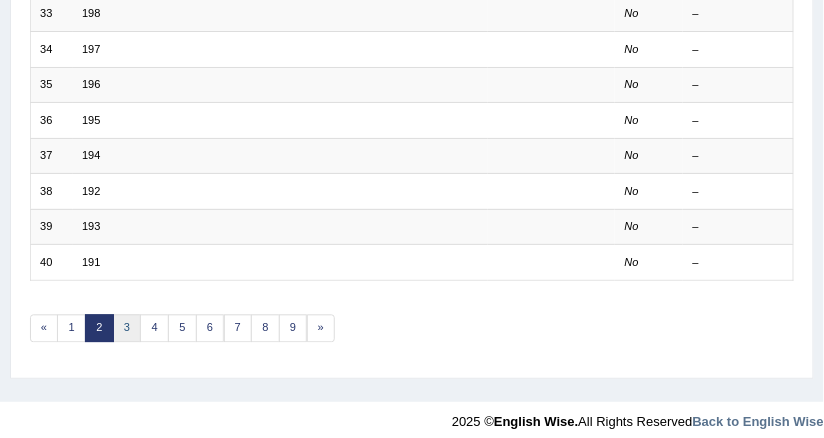 click on "3" at bounding box center [127, 329] 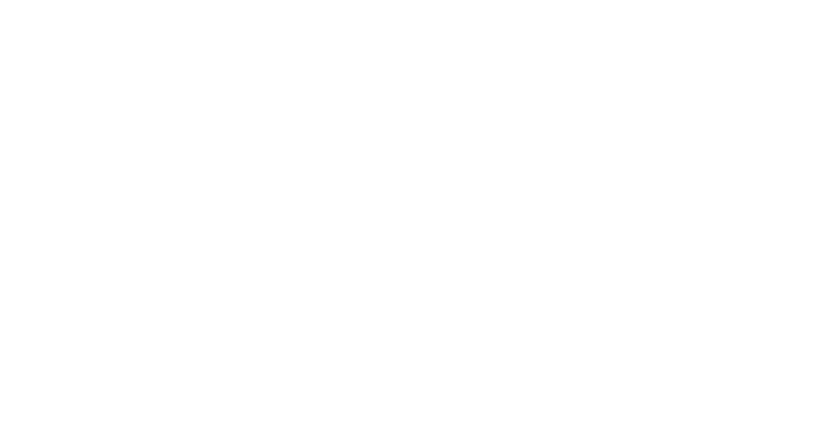 scroll, scrollTop: 0, scrollLeft: 0, axis: both 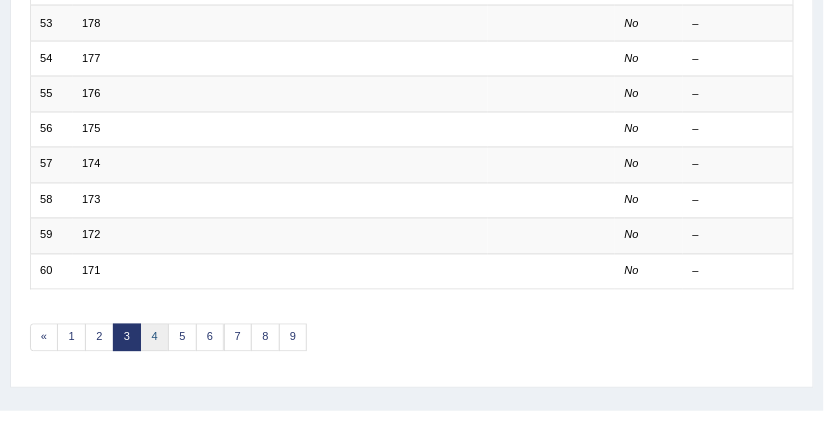 click on "4" at bounding box center (154, 338) 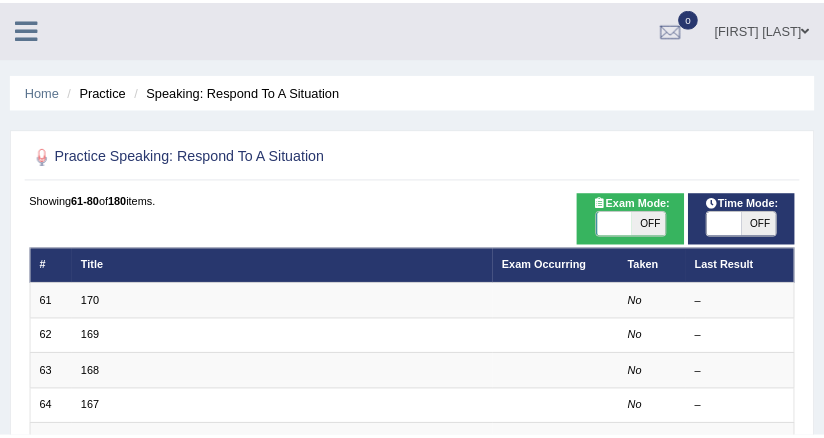 scroll, scrollTop: 0, scrollLeft: 0, axis: both 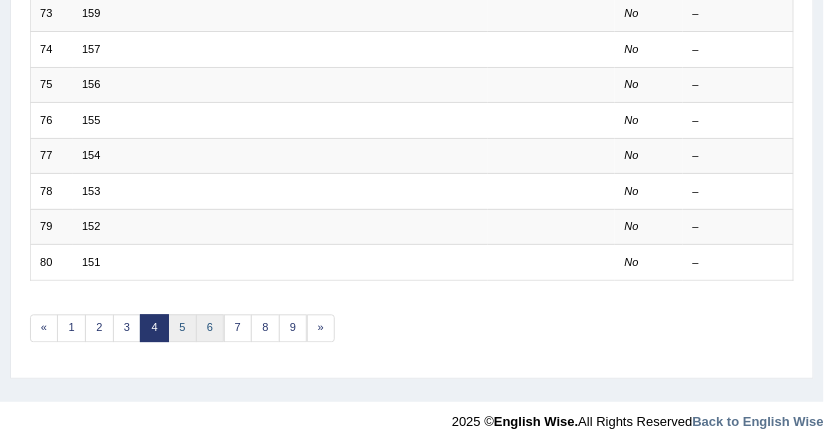 click on "6" at bounding box center [210, 329] 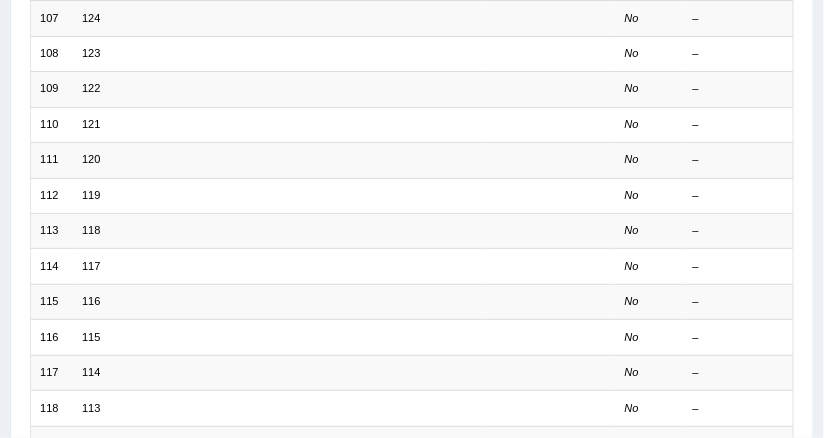 scroll, scrollTop: 0, scrollLeft: 0, axis: both 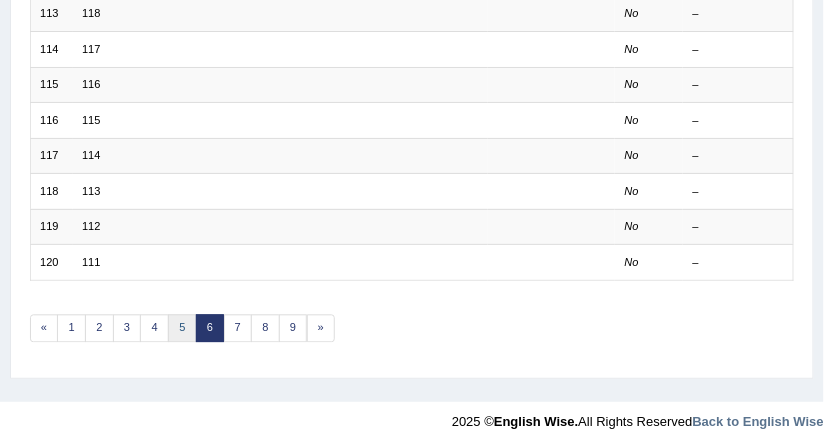 click on "5" at bounding box center [182, 329] 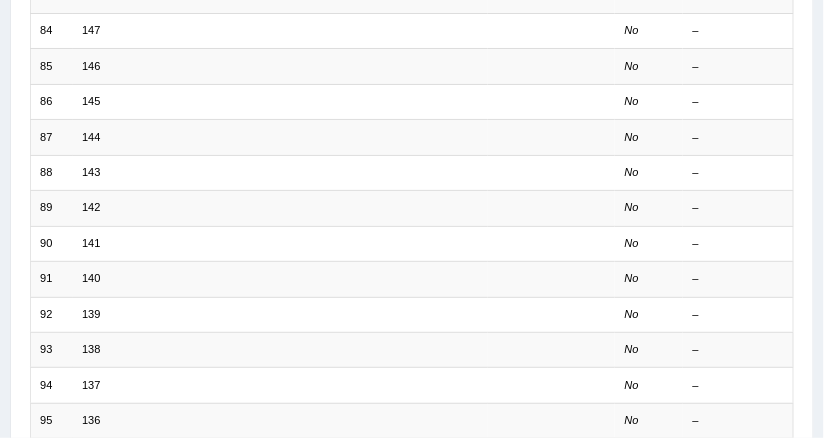 scroll, scrollTop: 0, scrollLeft: 0, axis: both 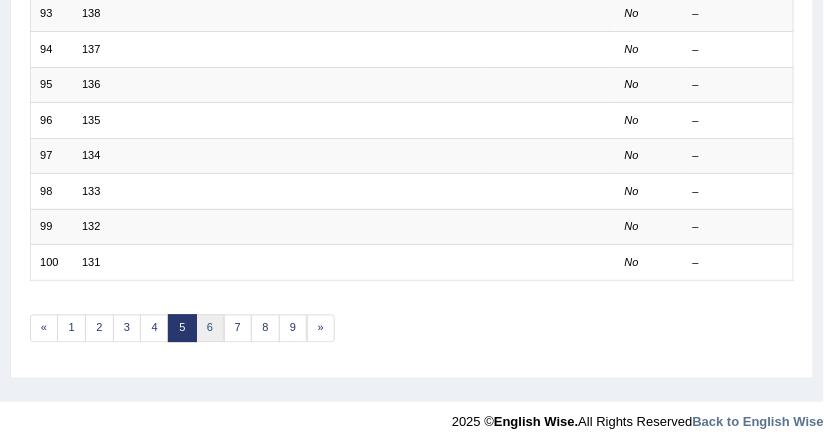 click on "6" at bounding box center (210, 329) 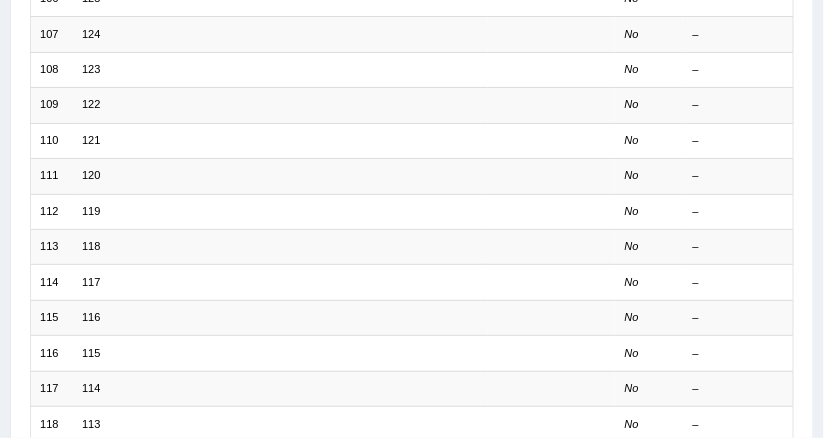 scroll, scrollTop: 495, scrollLeft: 0, axis: vertical 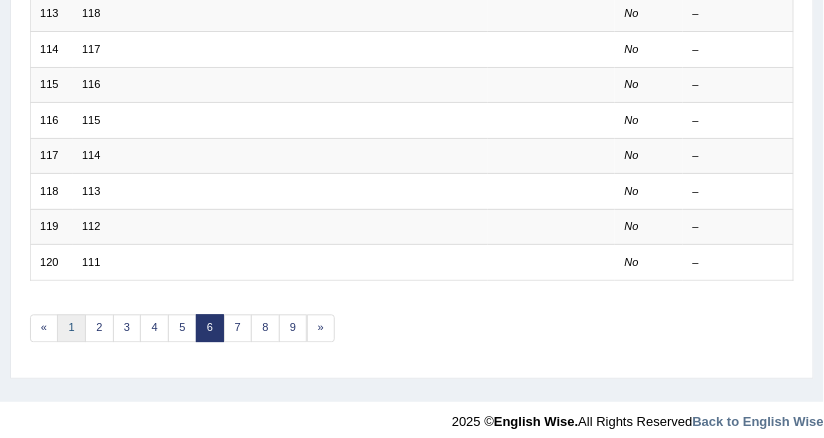 click on "1" at bounding box center (71, 329) 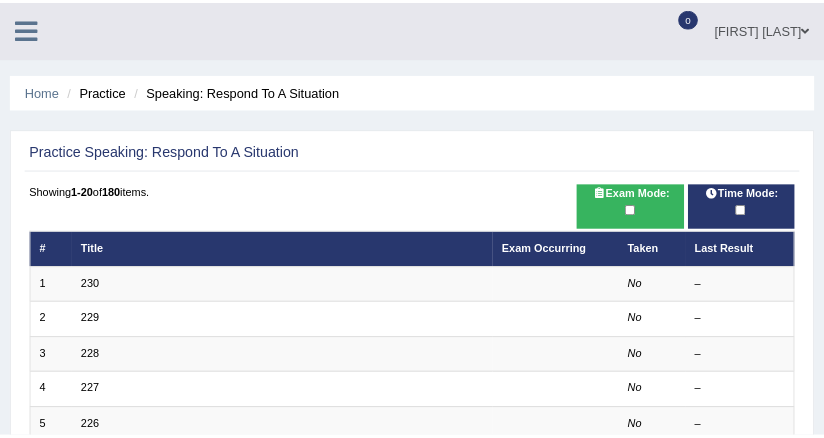 scroll, scrollTop: 0, scrollLeft: 0, axis: both 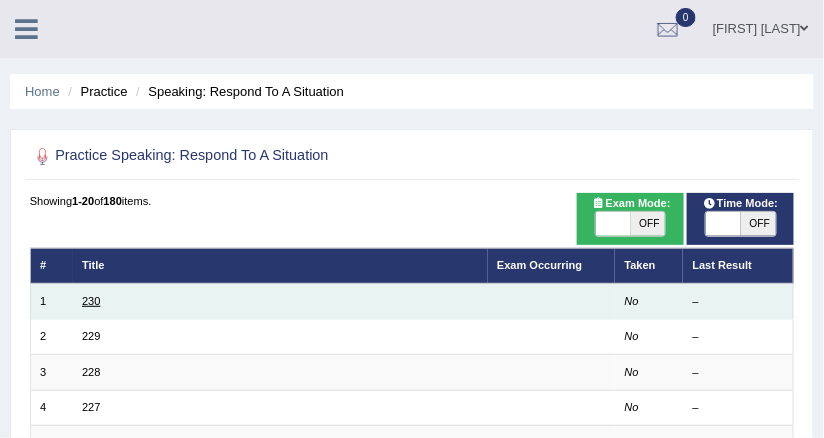 click on "230" at bounding box center [91, 301] 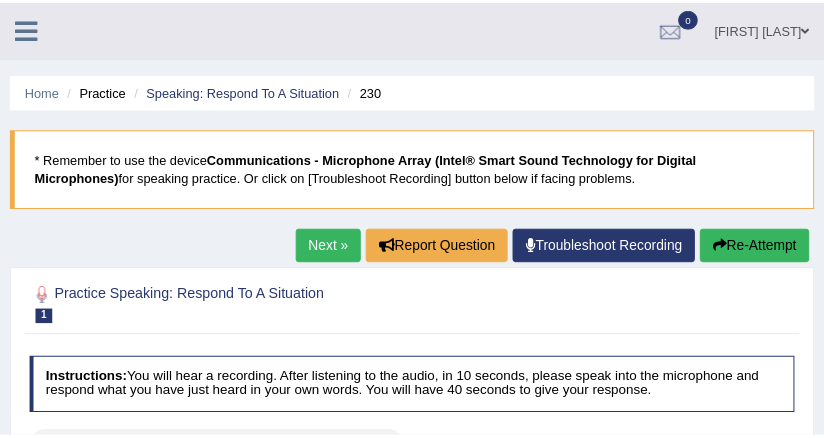 scroll, scrollTop: 0, scrollLeft: 0, axis: both 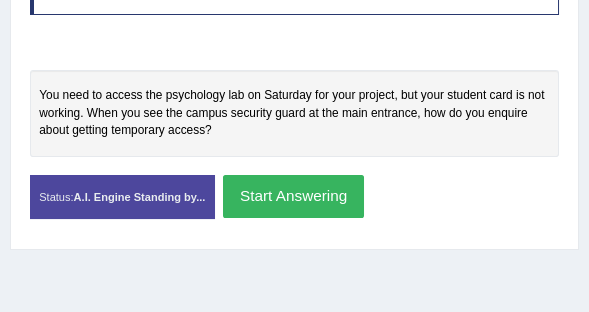 click on "Start Answering" at bounding box center [293, 196] 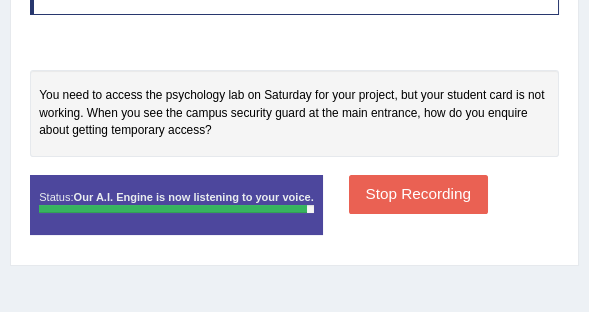 click on "Stop Recording" at bounding box center [418, 194] 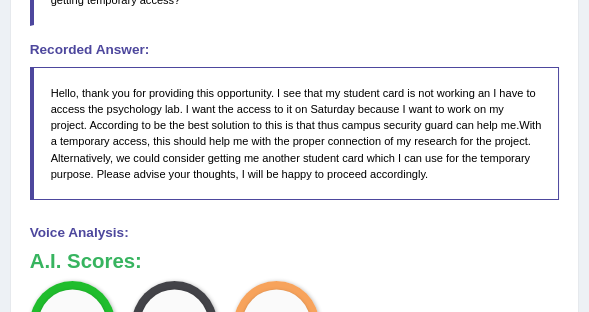 scroll, scrollTop: 777, scrollLeft: 0, axis: vertical 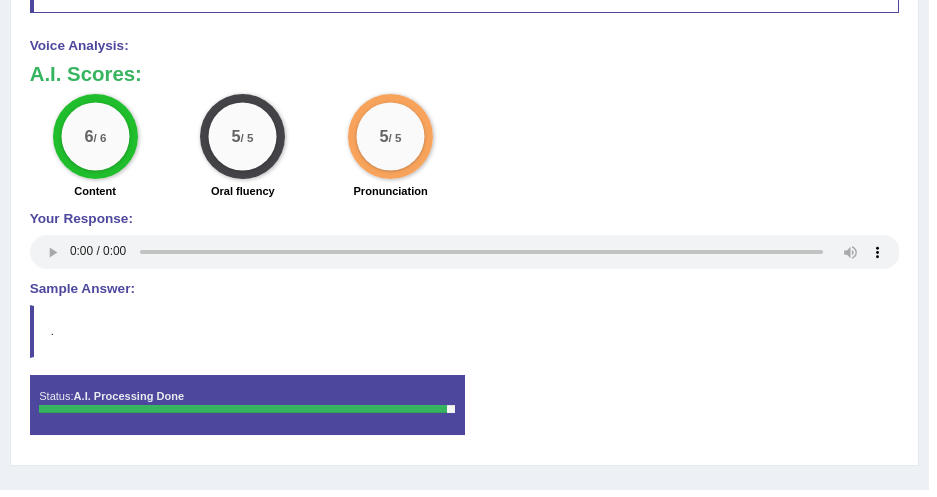 drag, startPoint x: 560, startPoint y: 0, endPoint x: 544, endPoint y: 182, distance: 182.70195 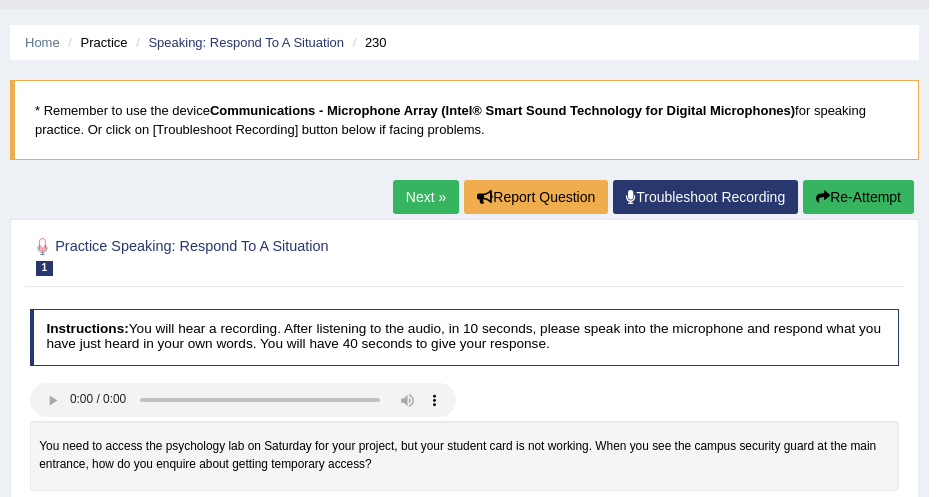 scroll, scrollTop: 0, scrollLeft: 0, axis: both 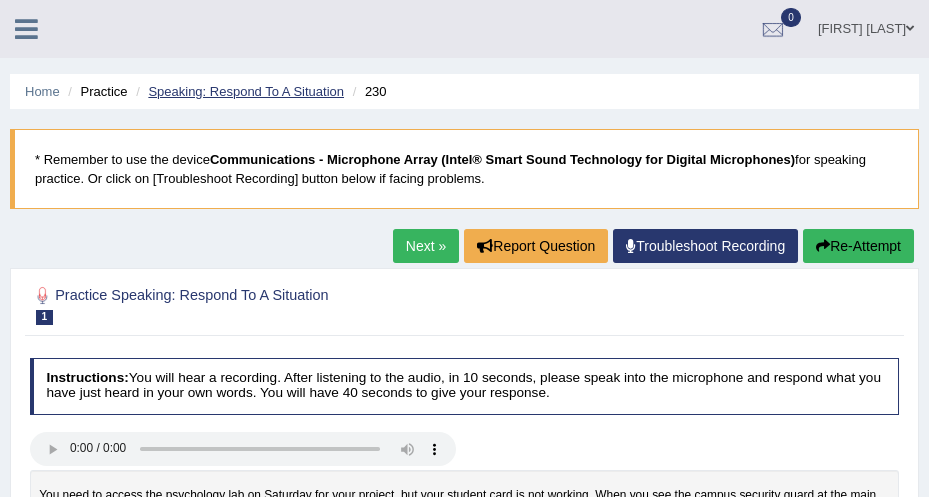 click on "Speaking: Respond To A Situation" at bounding box center (246, 91) 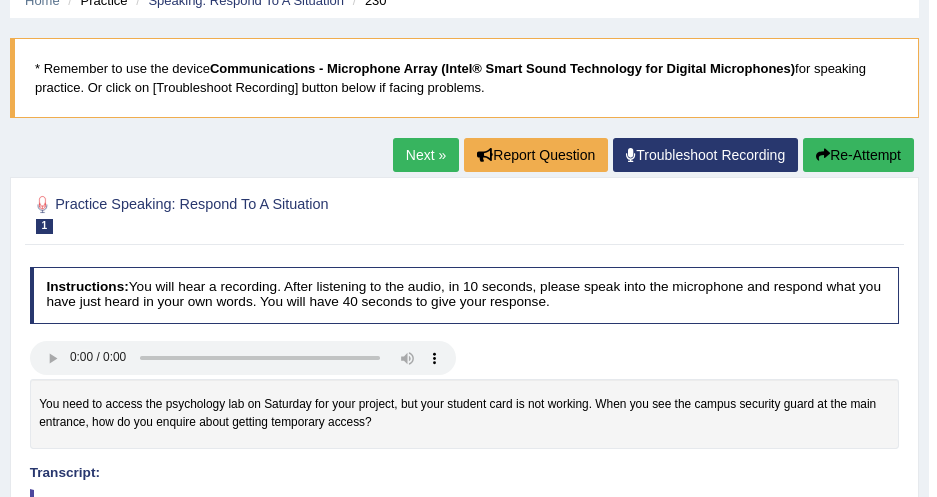 scroll, scrollTop: 181, scrollLeft: 0, axis: vertical 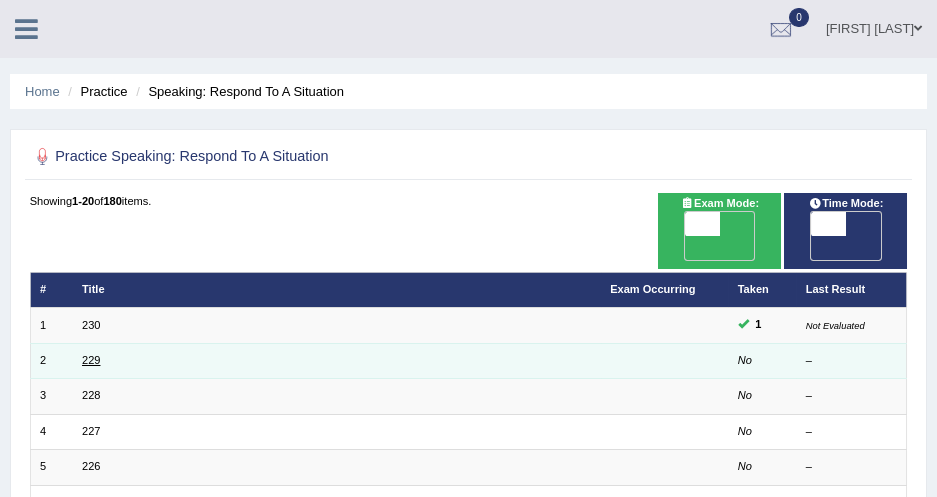 click on "229" at bounding box center [91, 360] 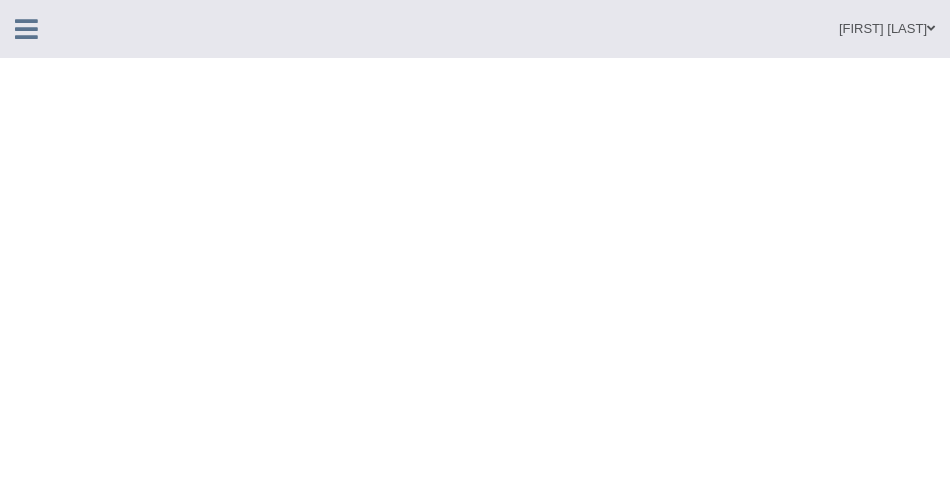 scroll, scrollTop: 0, scrollLeft: 0, axis: both 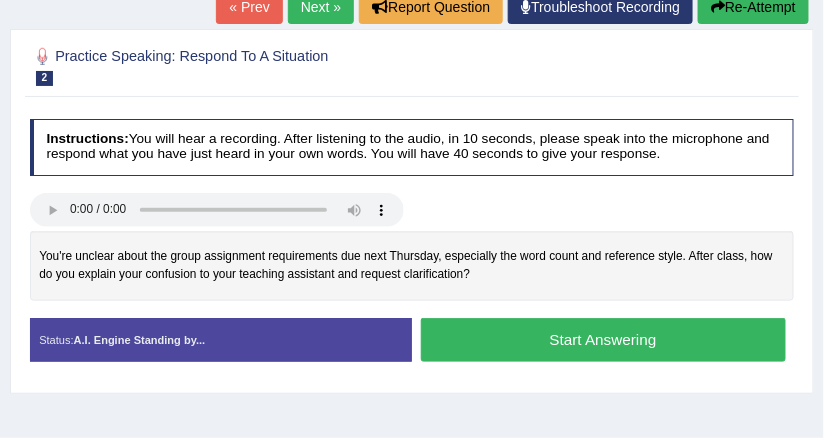 click at bounding box center (217, 212) 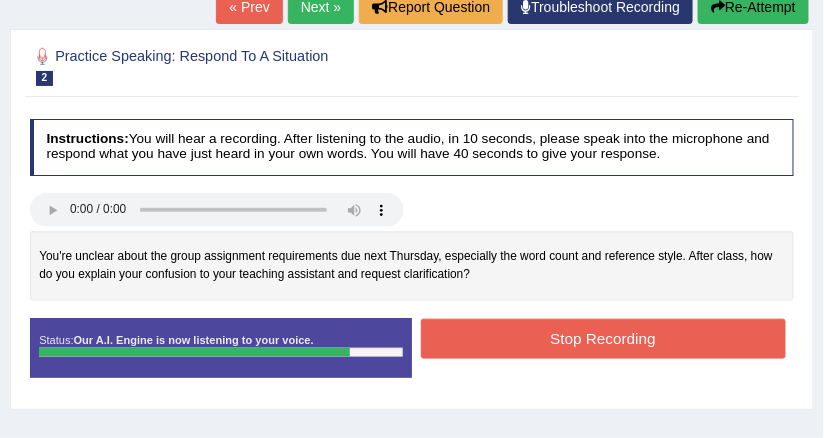 click on "Stop Recording" at bounding box center (603, 338) 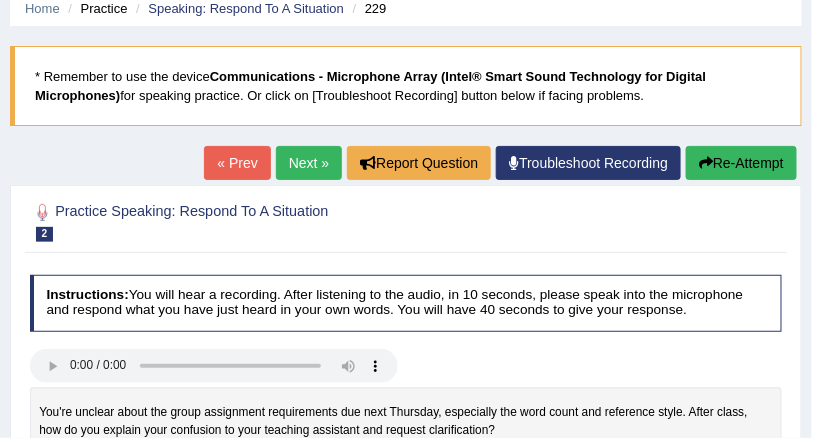 scroll, scrollTop: 0, scrollLeft: 0, axis: both 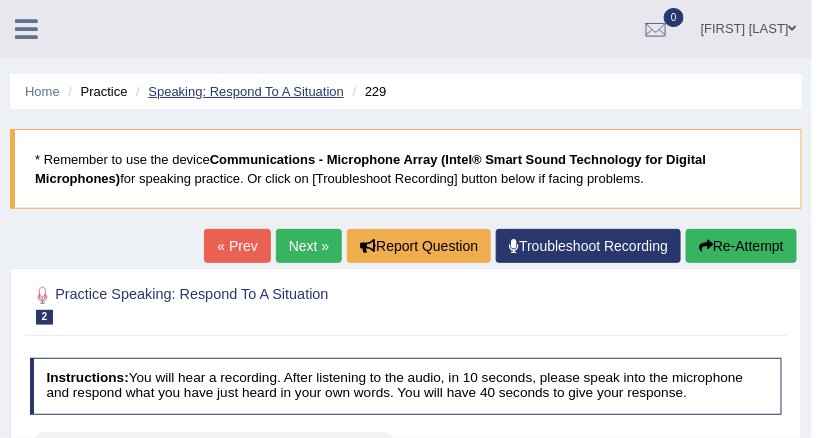 click on "Speaking: Respond To A Situation" at bounding box center [246, 91] 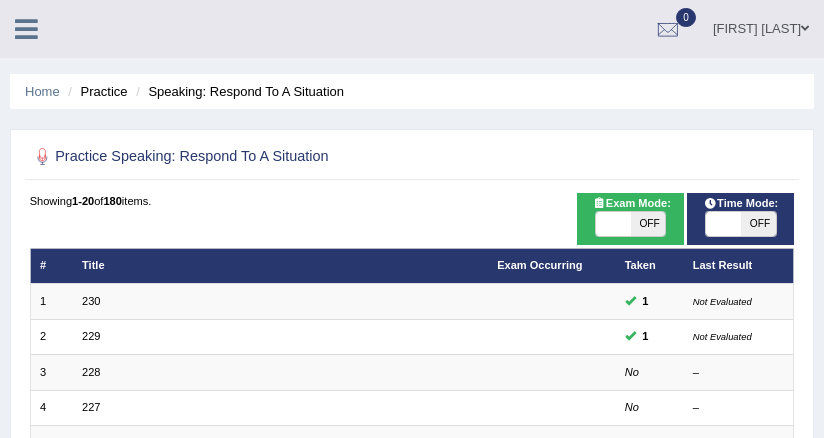 scroll, scrollTop: 0, scrollLeft: 0, axis: both 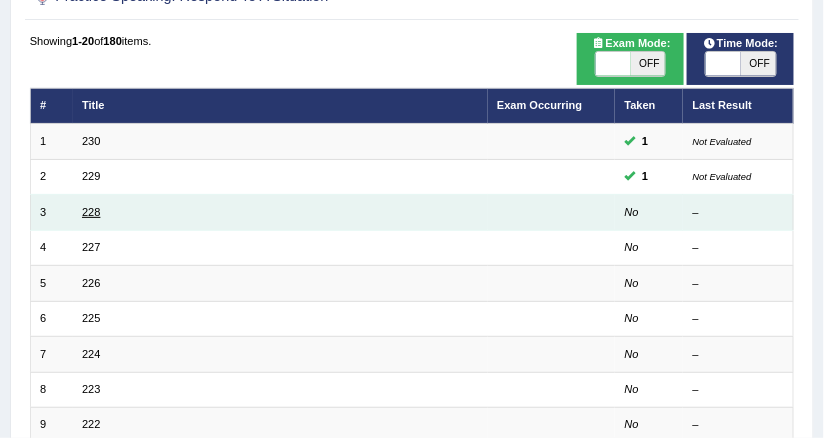 click on "228" at bounding box center [91, 212] 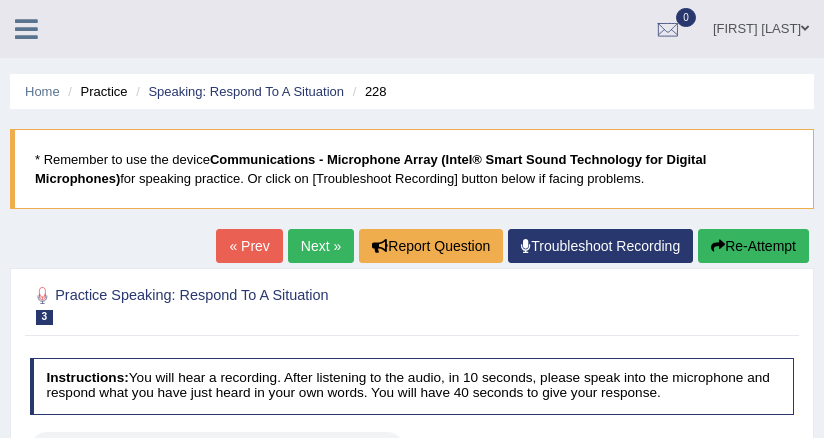 scroll, scrollTop: 0, scrollLeft: 0, axis: both 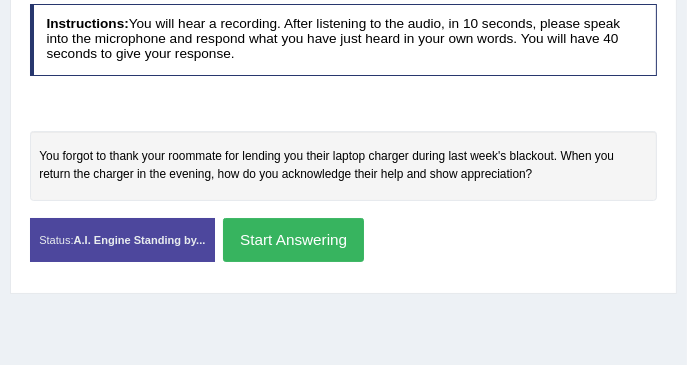 click on "Start Answering" at bounding box center (293, 239) 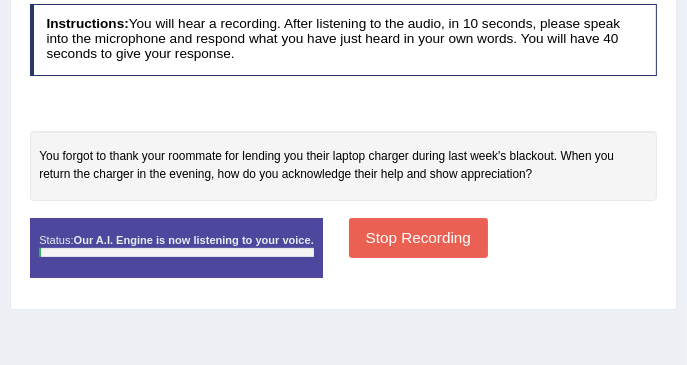 click on "Stop Recording" at bounding box center [418, 237] 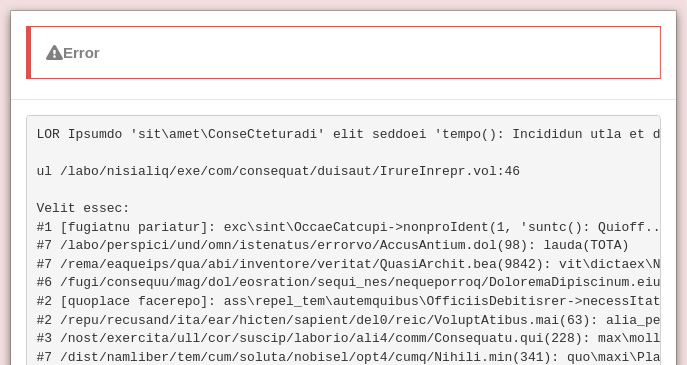 scroll, scrollTop: 200, scrollLeft: 0, axis: vertical 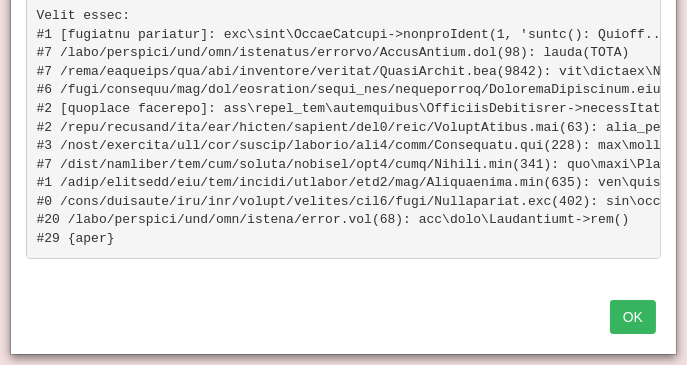 drag, startPoint x: 620, startPoint y: 308, endPoint x: 610, endPoint y: 245, distance: 63.788715 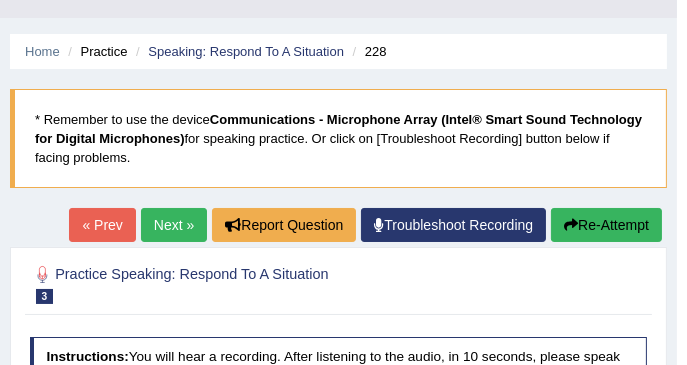 click on "Re-Attempt" at bounding box center [606, 225] 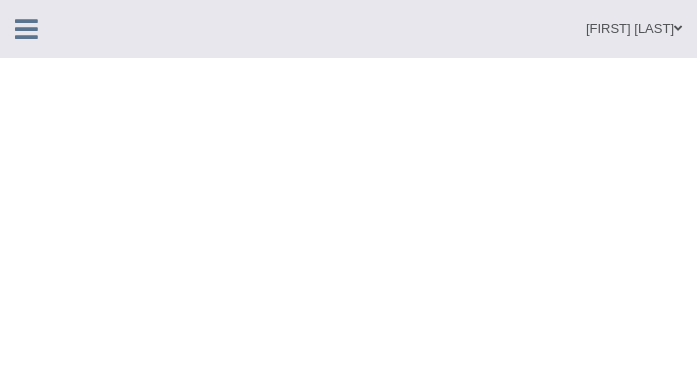 scroll, scrollTop: 0, scrollLeft: 0, axis: both 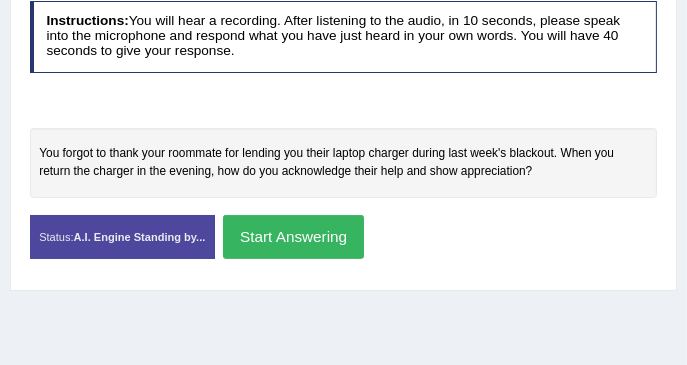 click on "Start Answering" at bounding box center [293, 236] 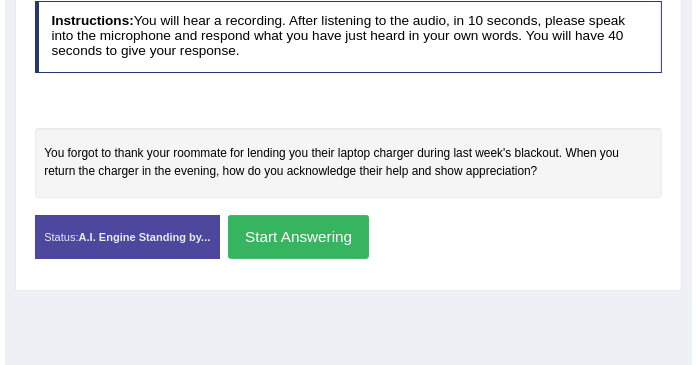 scroll, scrollTop: 425, scrollLeft: 0, axis: vertical 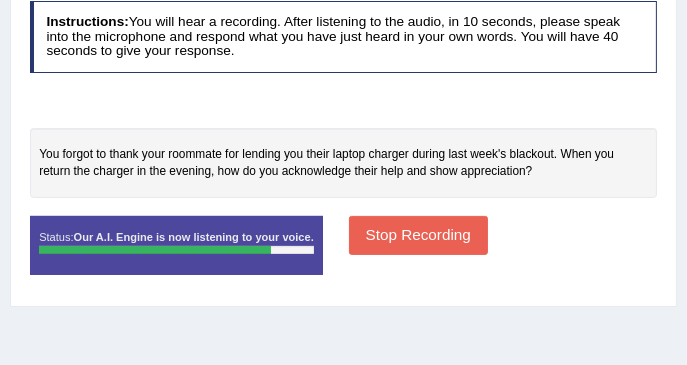 click on "Stop Recording" at bounding box center [418, 235] 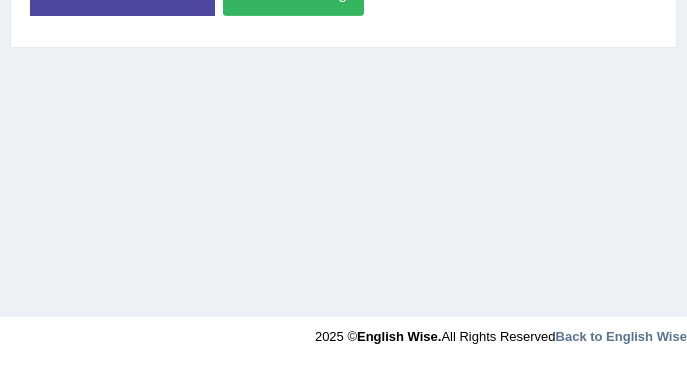 scroll, scrollTop: 0, scrollLeft: 0, axis: both 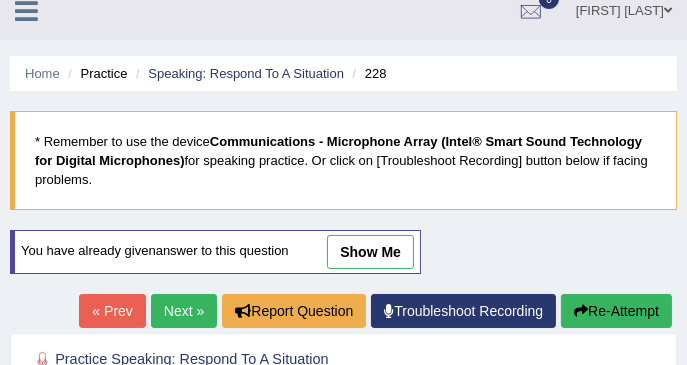 click on "show me" at bounding box center [370, 252] 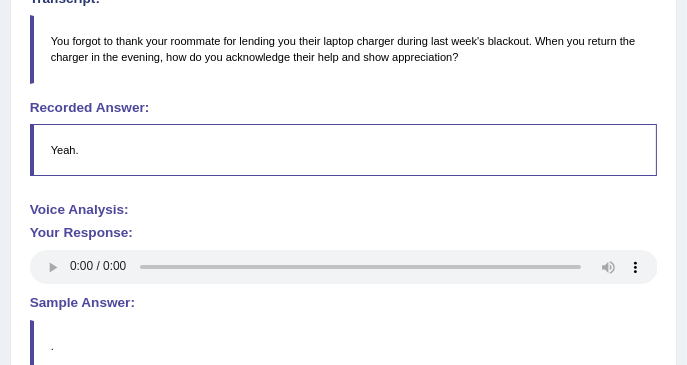 scroll, scrollTop: 751, scrollLeft: 0, axis: vertical 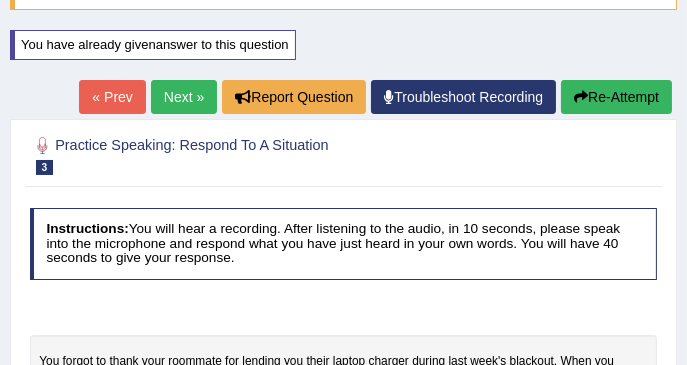click on "Re-Attempt" at bounding box center [616, 97] 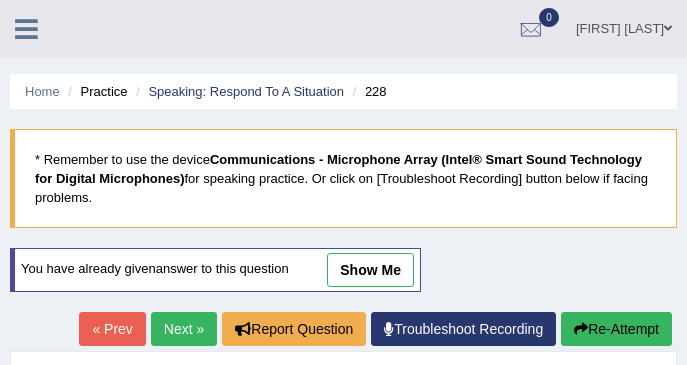 scroll, scrollTop: 218, scrollLeft: 0, axis: vertical 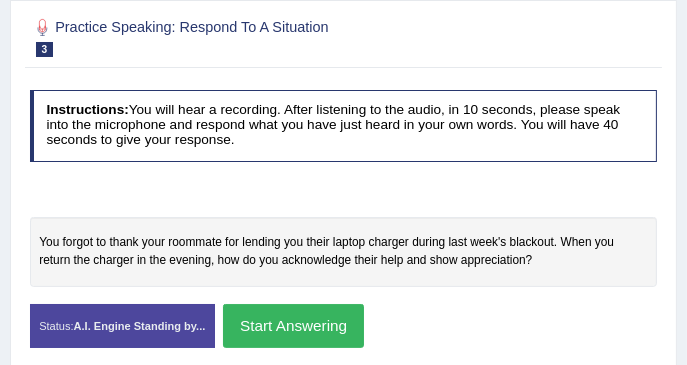 click on "Status:  A.I. Engine Standing by..." at bounding box center [122, 326] 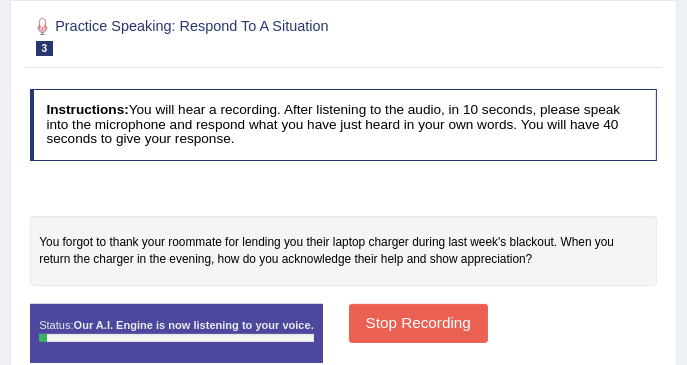 click on "Stop Recording" at bounding box center (418, 323) 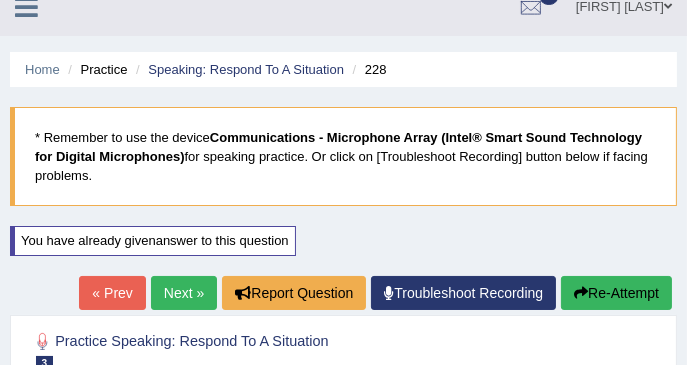 scroll, scrollTop: 4, scrollLeft: 0, axis: vertical 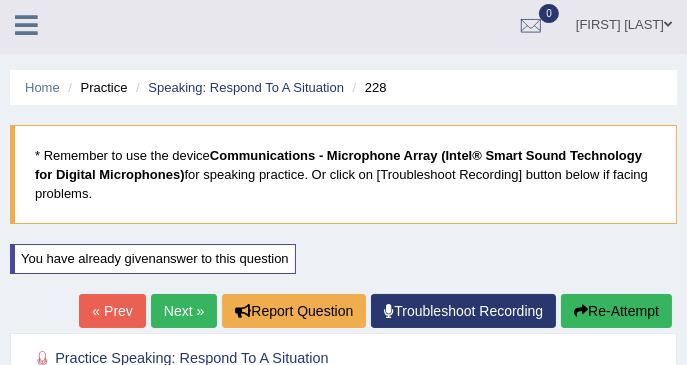 click on "Re-Attempt" at bounding box center (616, 311) 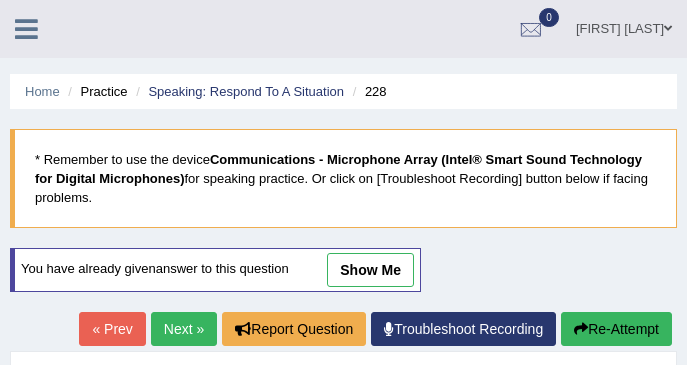 scroll, scrollTop: 342, scrollLeft: 0, axis: vertical 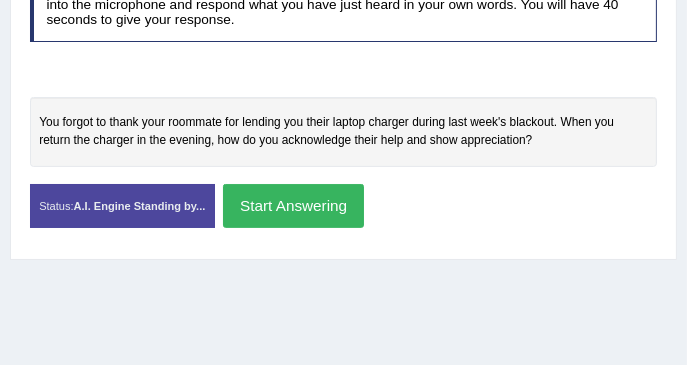click on "Start Answering" at bounding box center [293, 205] 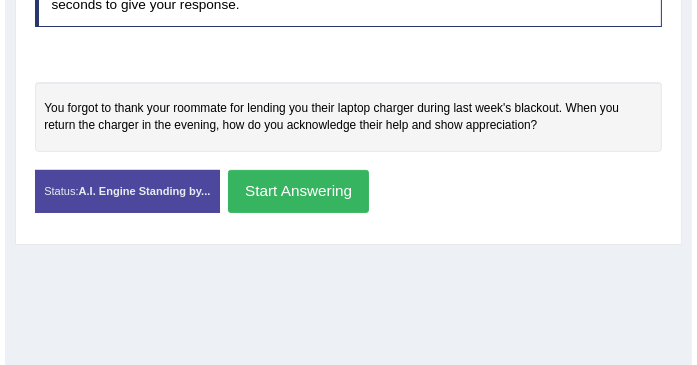 scroll, scrollTop: 456, scrollLeft: 0, axis: vertical 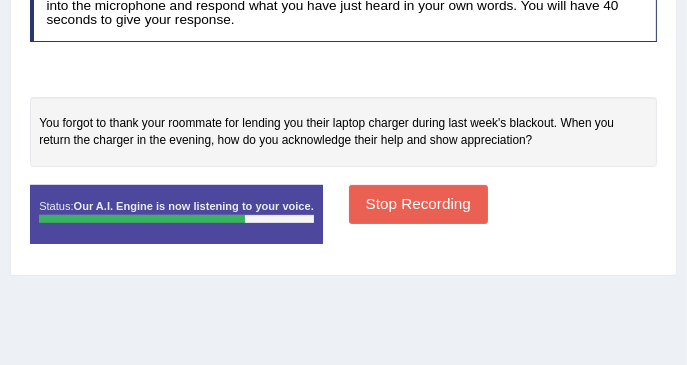 click on "Stop Recording" at bounding box center (418, 204) 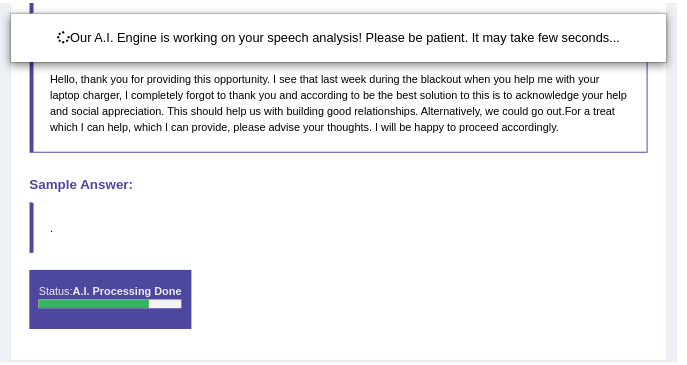 scroll, scrollTop: 723, scrollLeft: 0, axis: vertical 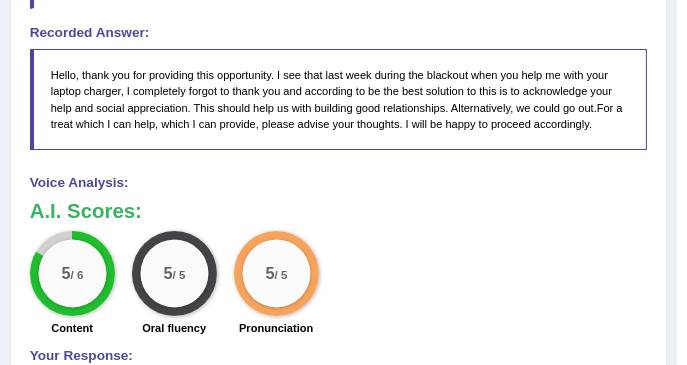 click on "Instructions:  You will hear a recording. After listening to the audio, in 10 seconds, please speak into the microphone and respond what you have just heard in your own words. You will have 40 seconds to give your response.
You forgot to thank your roommate for lending you their laptop charger during last week's blackout. When you return the charger in the evening, how do you acknowledge their help and show appreciation? Transcript: You forgot to thank your roommate for lending you their laptop charger during last week's blackout. When you return the charger in the evening, how do you acknowledge their help and show appreciation? Recorded Answer: Created with Highcharts 7.1.2 Too low Too high Time Pitch meter: 0 5 10 15 20 25 30 35 40 Created with Highcharts 7.1.2 Great Too slow Too fast Time Speech pace meter: 0 5 10 15 20 25 30 35 40 Spoken Keywords: — Voice Analysis: A.I. Scores:
5  / 6              Content
5  / 5" at bounding box center [338, 143] 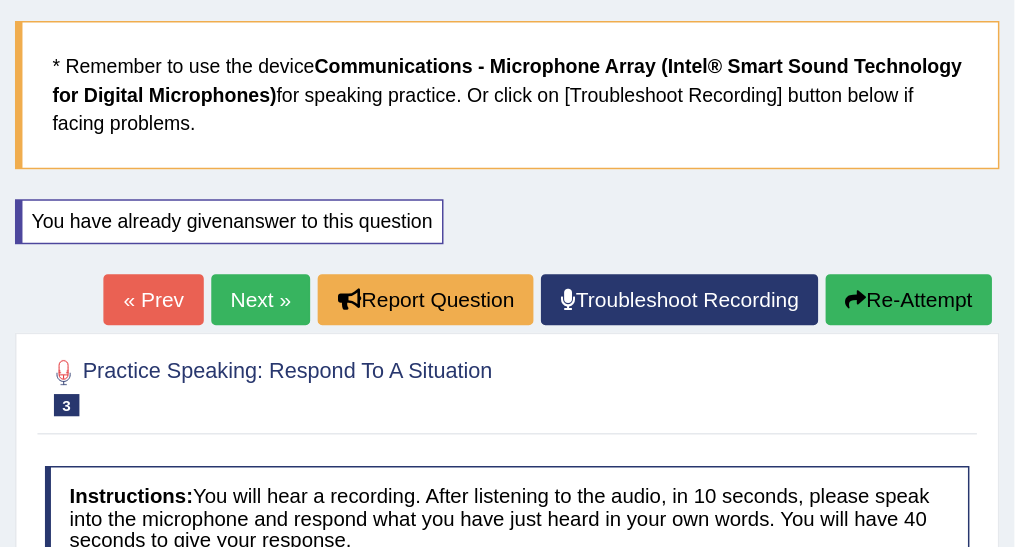 scroll, scrollTop: 0, scrollLeft: 0, axis: both 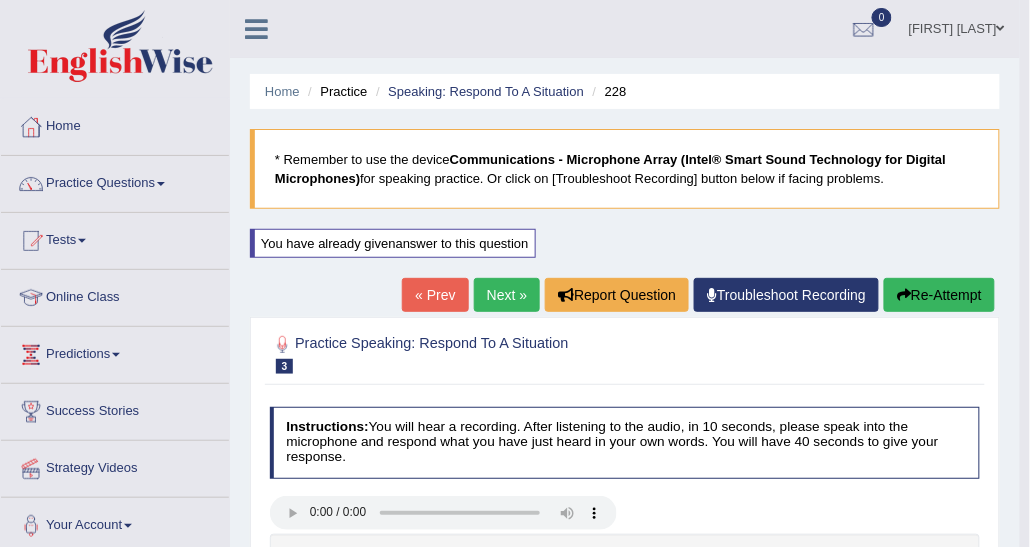 drag, startPoint x: 662, startPoint y: 0, endPoint x: 143, endPoint y: 176, distance: 548.0301 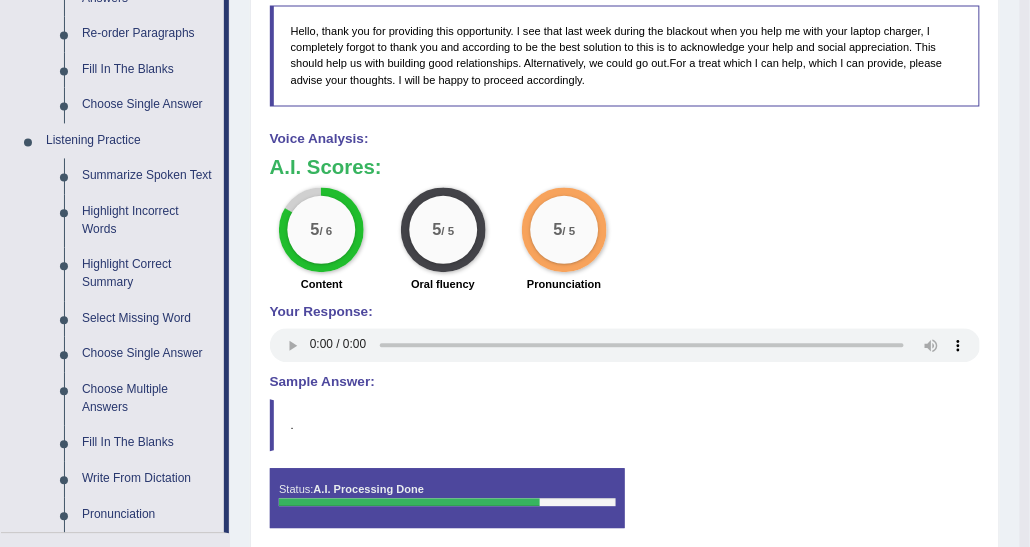 scroll, scrollTop: 1072, scrollLeft: 0, axis: vertical 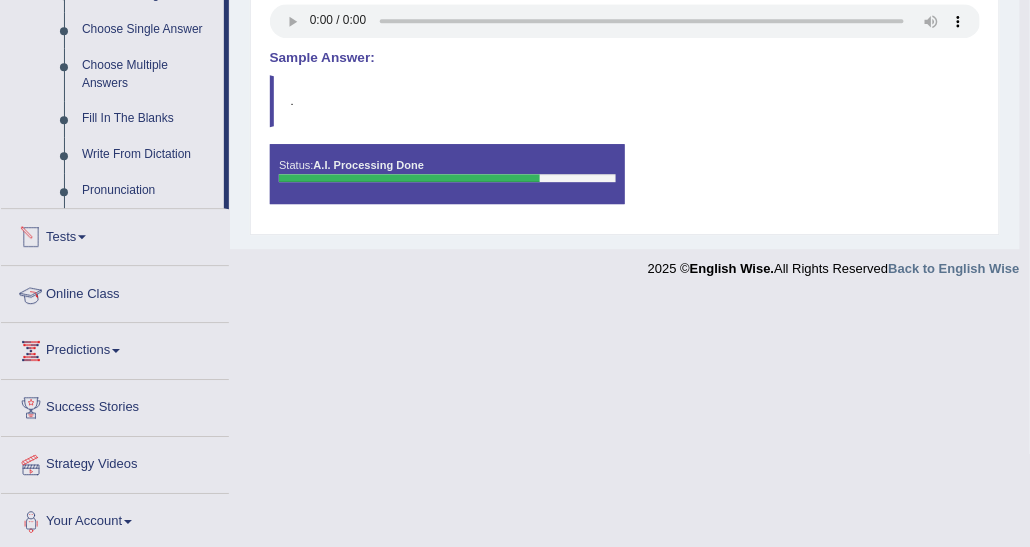 click on "Tests" at bounding box center [115, 234] 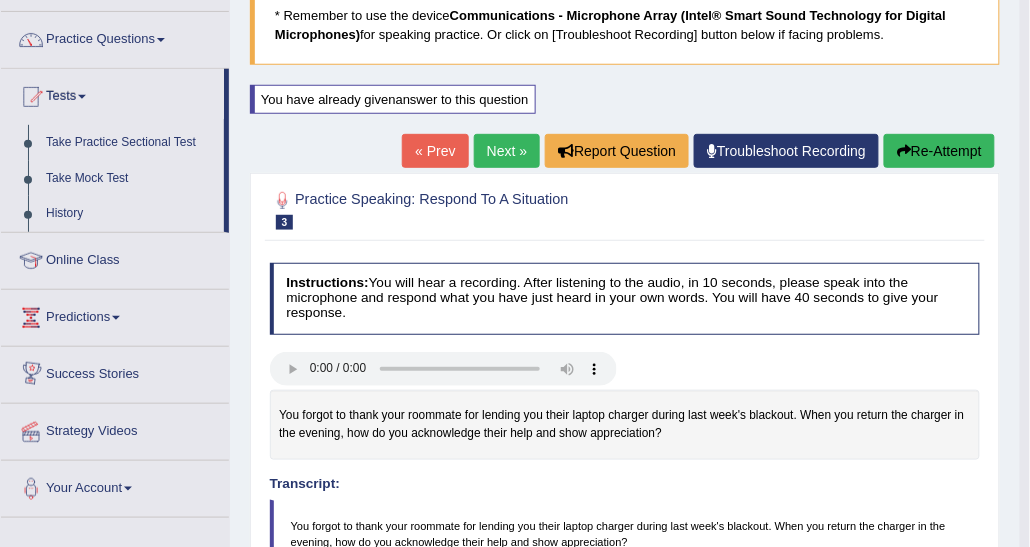 scroll, scrollTop: 41, scrollLeft: 0, axis: vertical 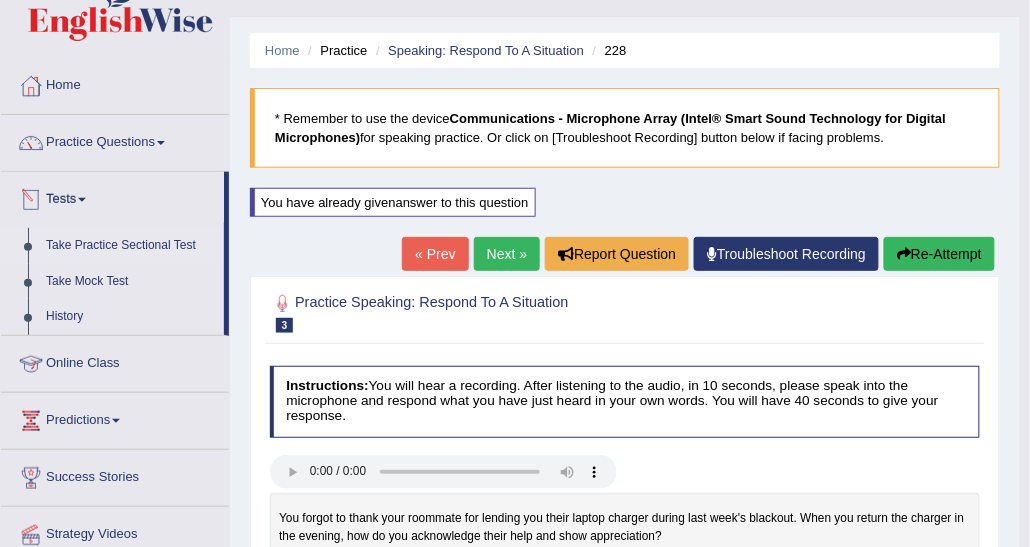 click on "Take Practice Sectional Test" at bounding box center [130, 246] 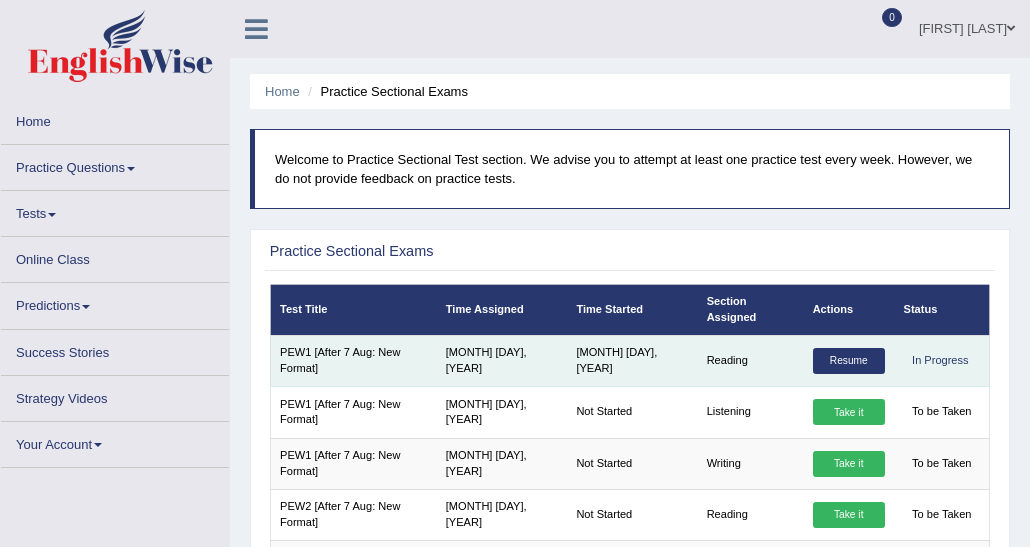 scroll, scrollTop: 0, scrollLeft: 0, axis: both 